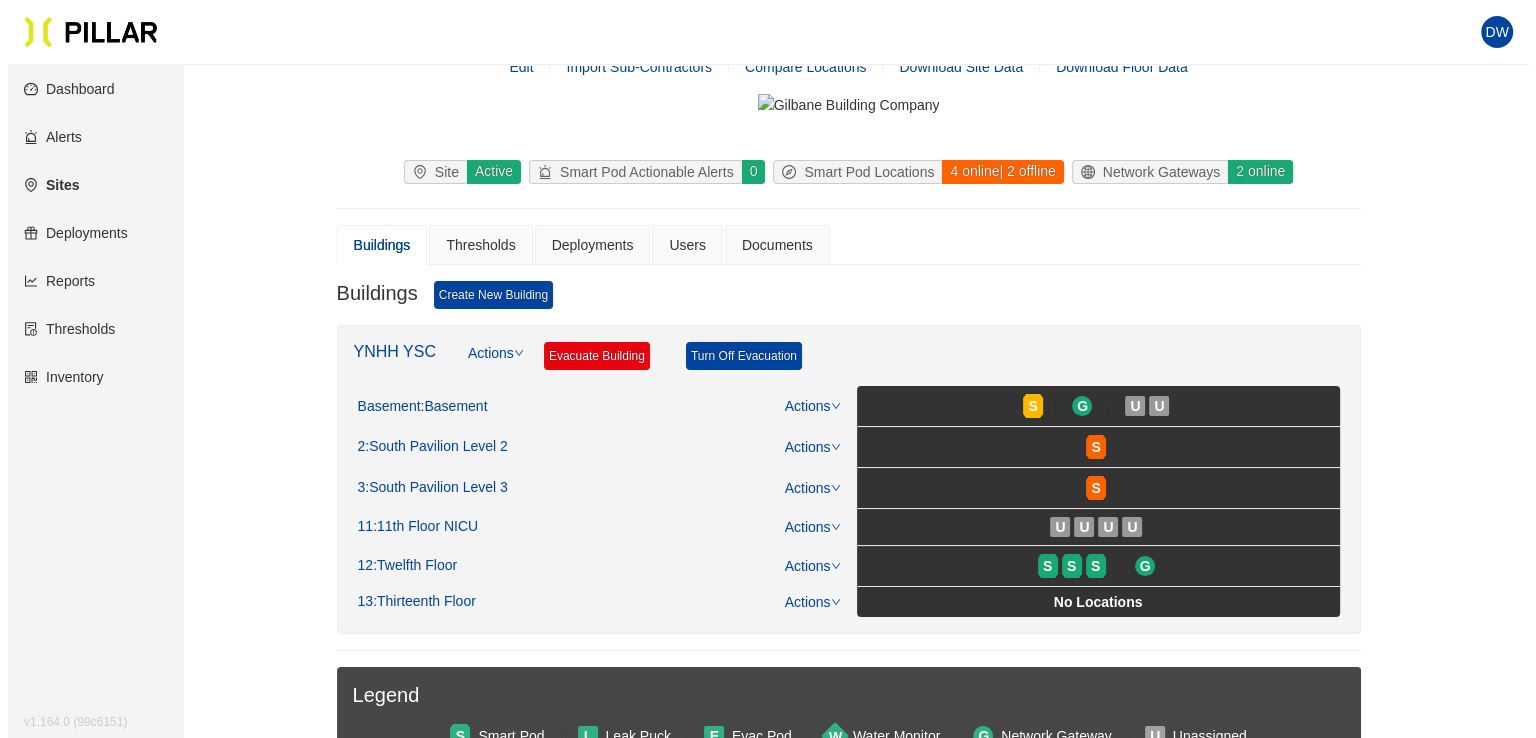 scroll, scrollTop: 100, scrollLeft: 0, axis: vertical 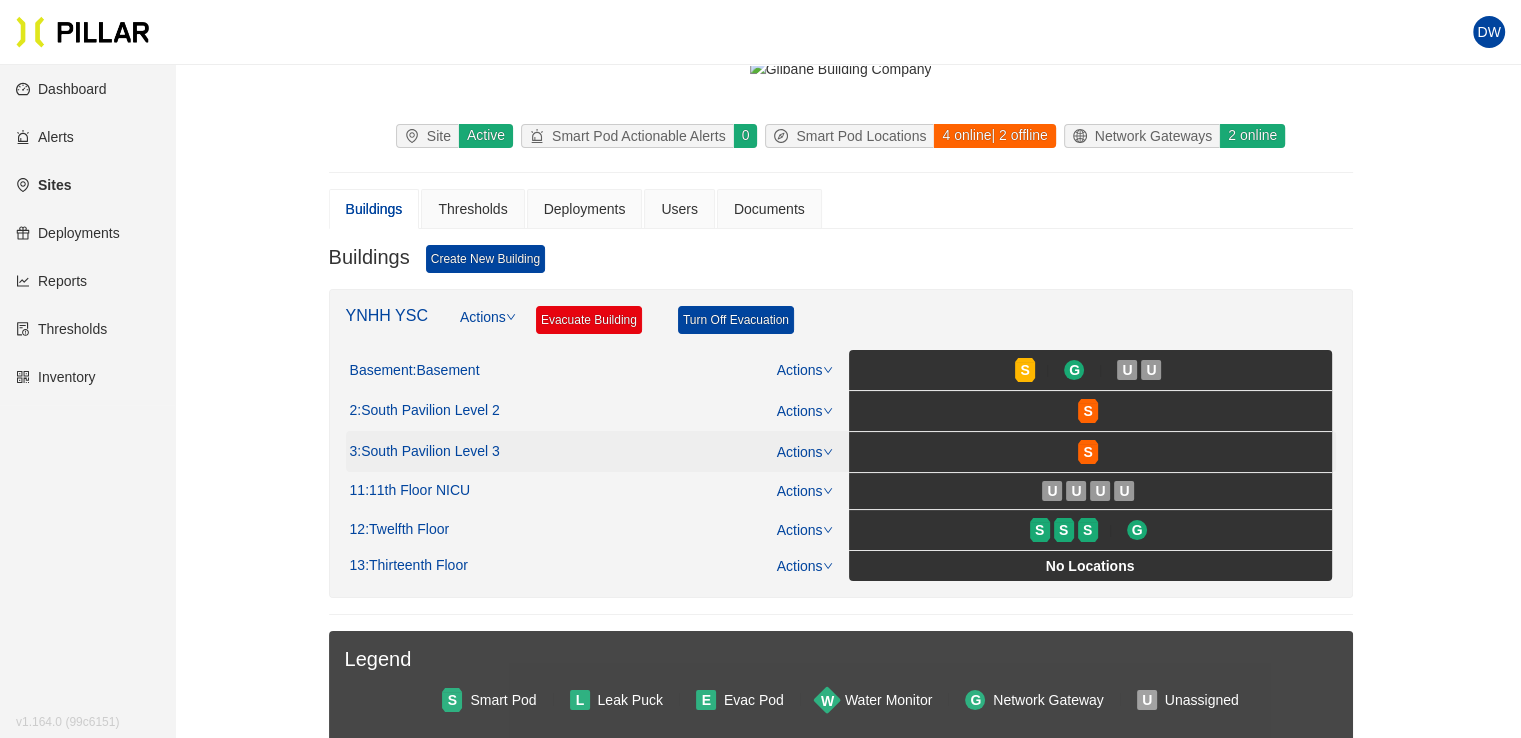 click on "[LEVEL] 3 Actions" at bounding box center [591, 370] 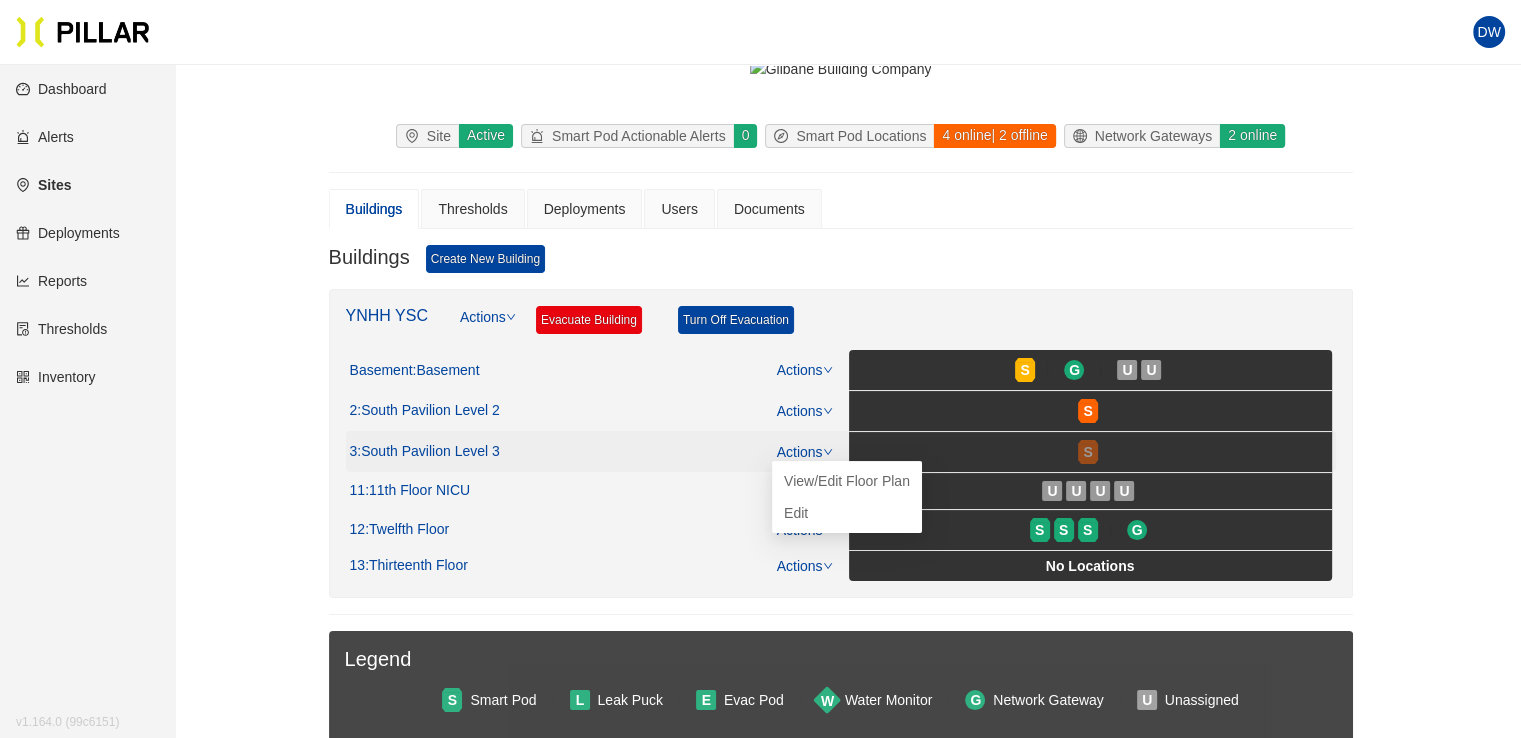 click on "S" at bounding box center [1087, 452] 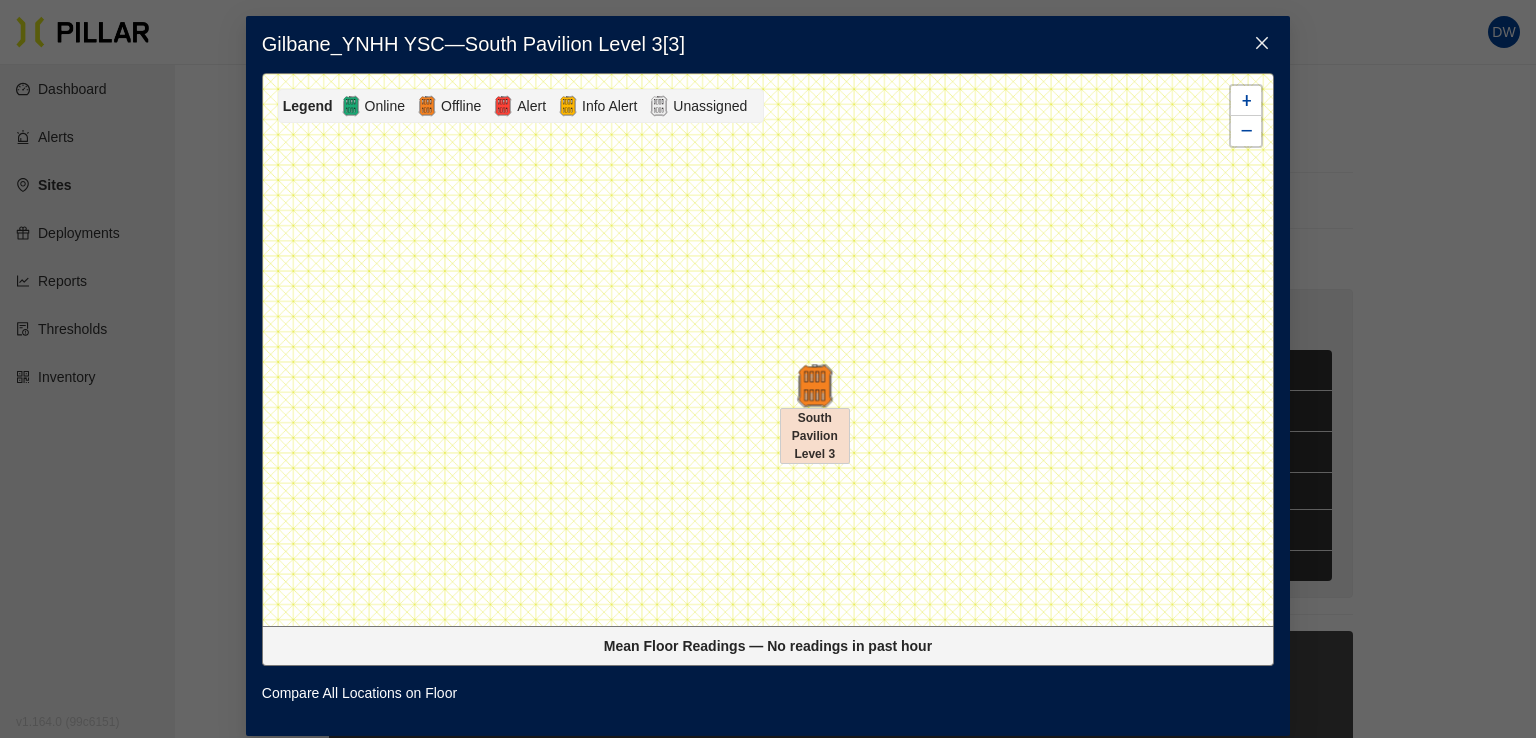 click at bounding box center (814, 385) 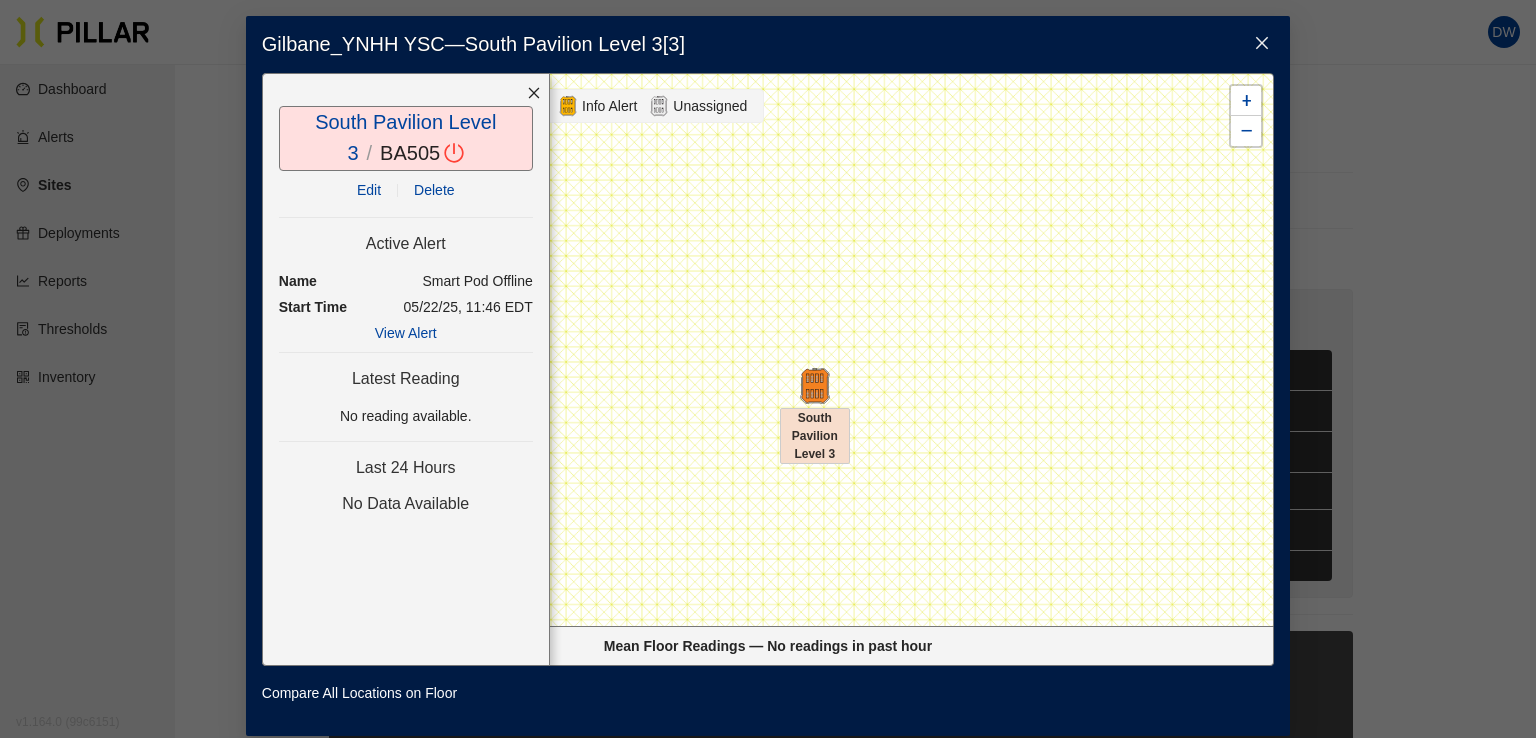 click at bounding box center (453, 152) 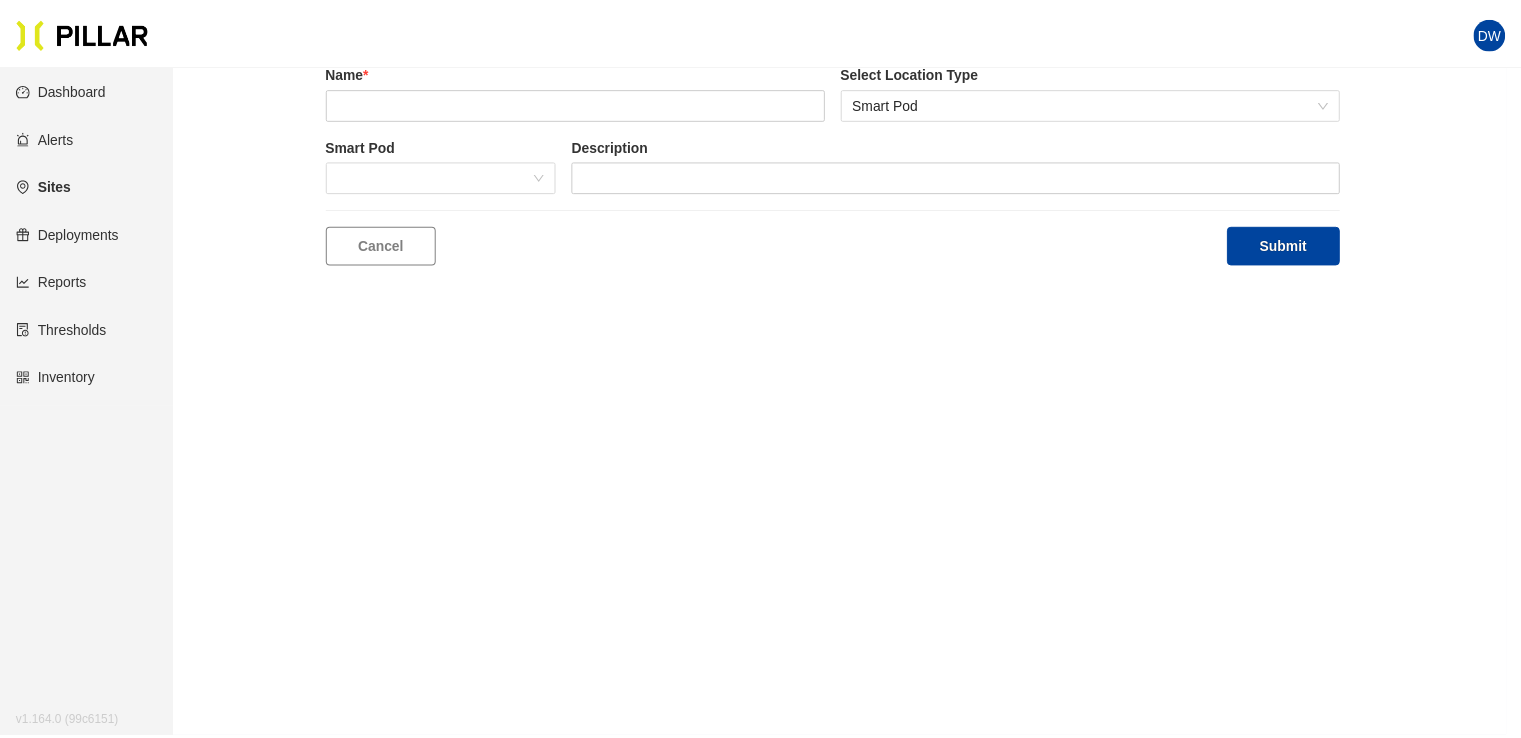 scroll, scrollTop: 64, scrollLeft: 0, axis: vertical 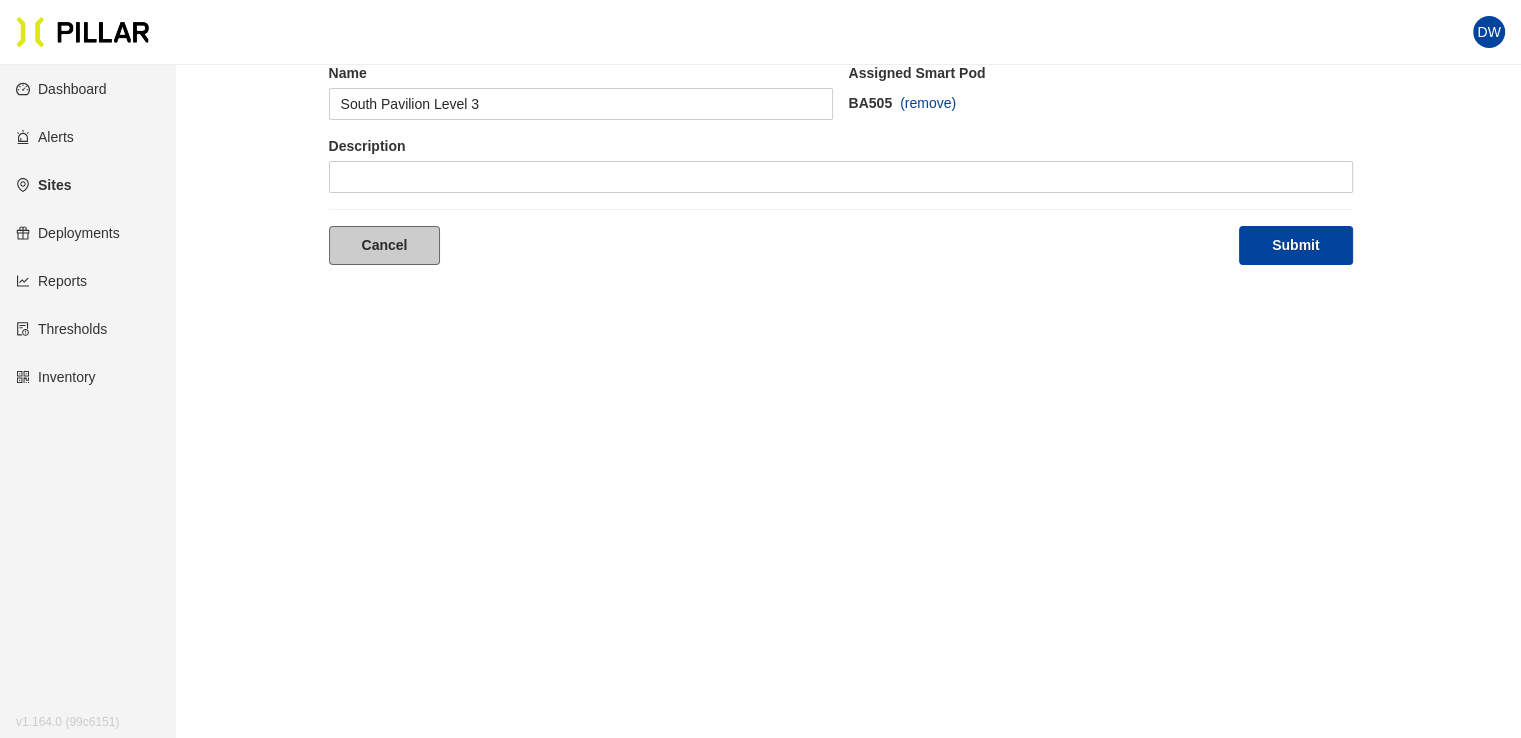 click on "Cancel" at bounding box center [385, 245] 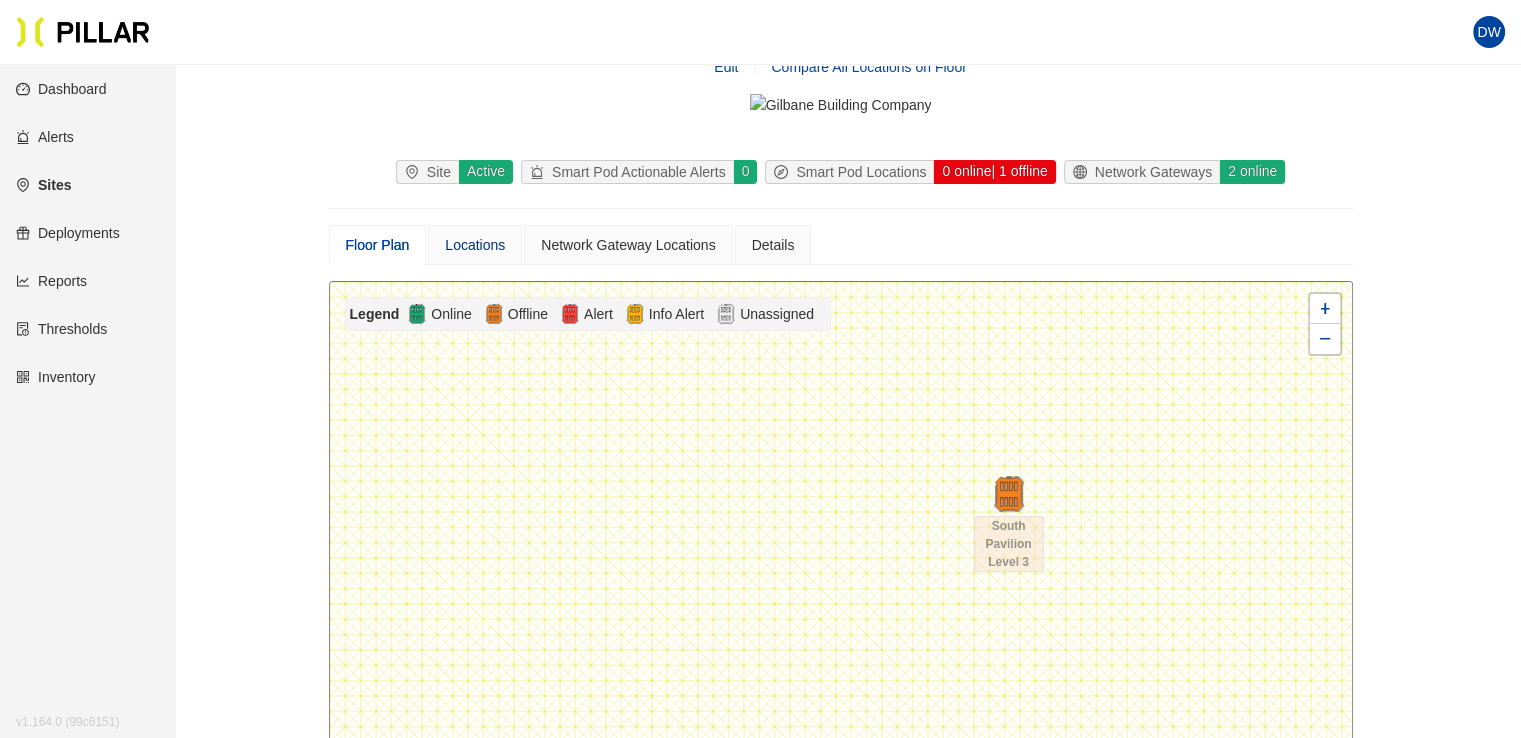 click on "Locations" at bounding box center [475, 245] 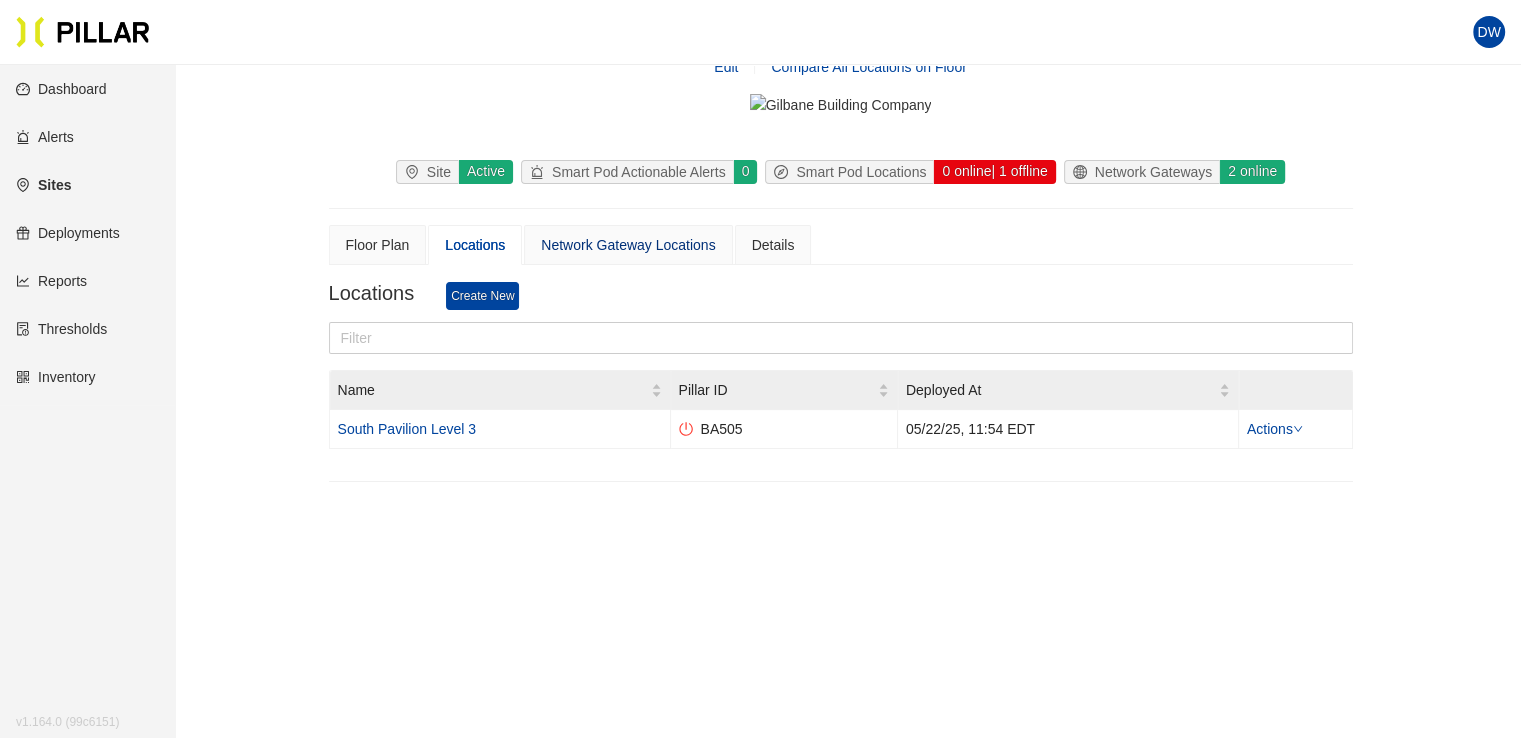 click on "Network Gateway Locations" at bounding box center [628, 245] 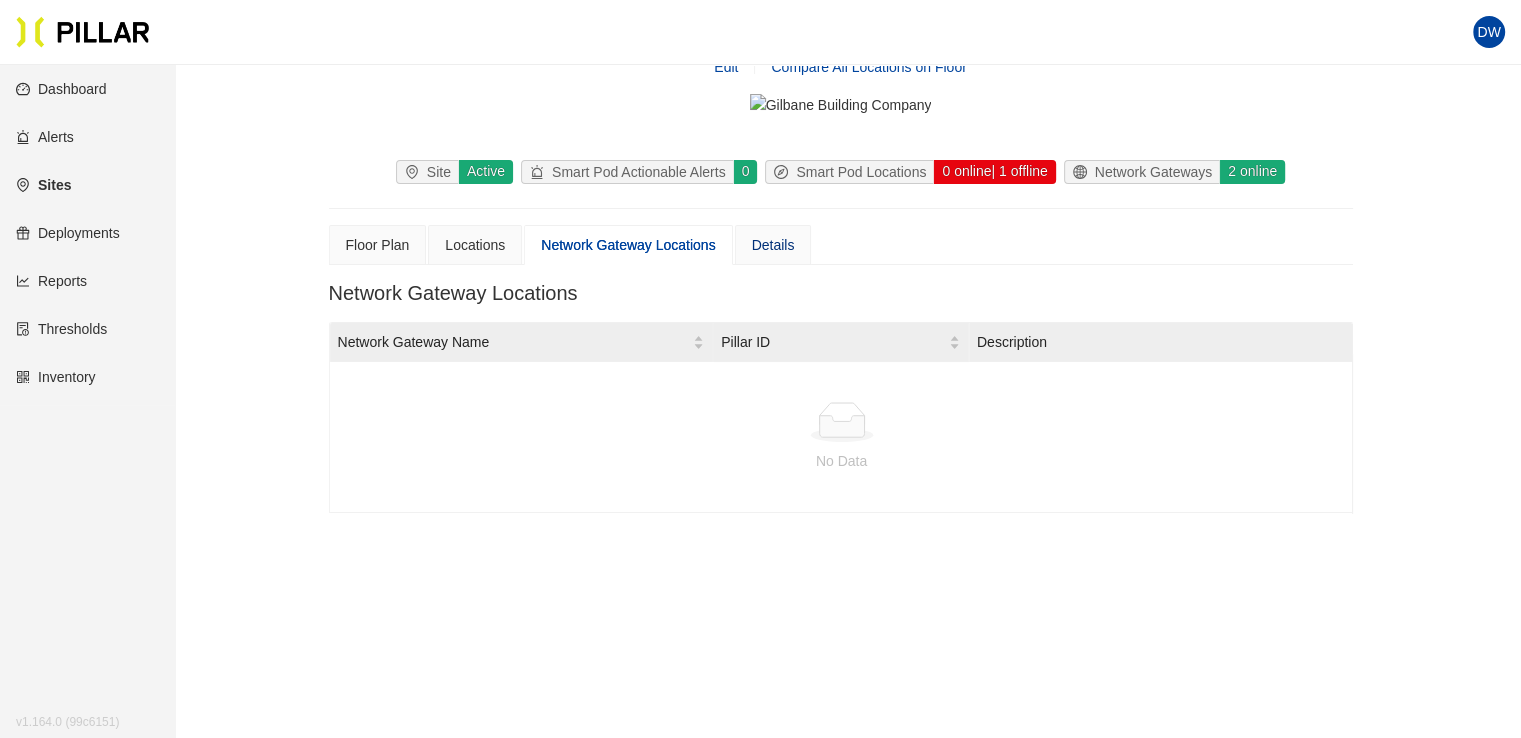 click on "Details" at bounding box center [773, 245] 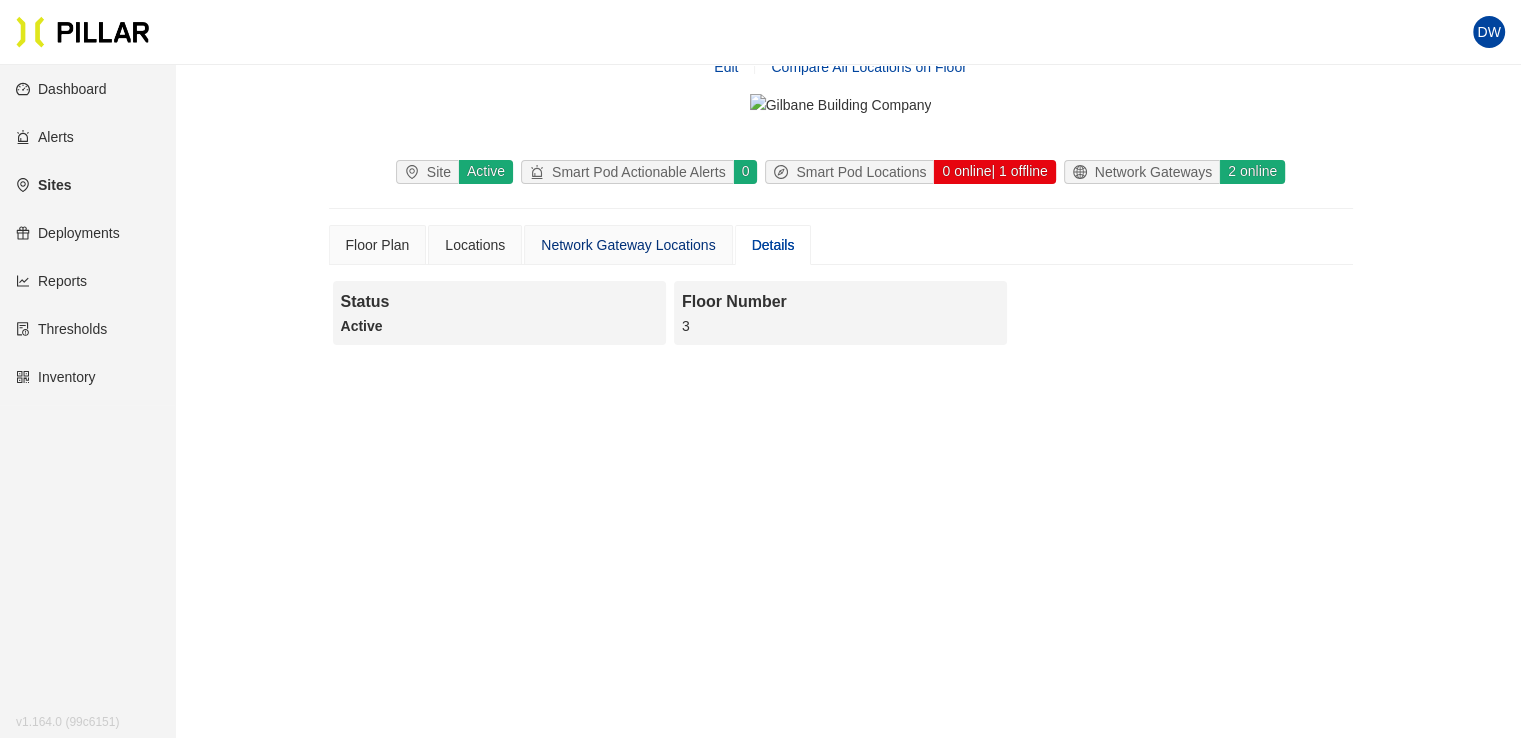 click on "Network Gateway Locations" at bounding box center [628, 245] 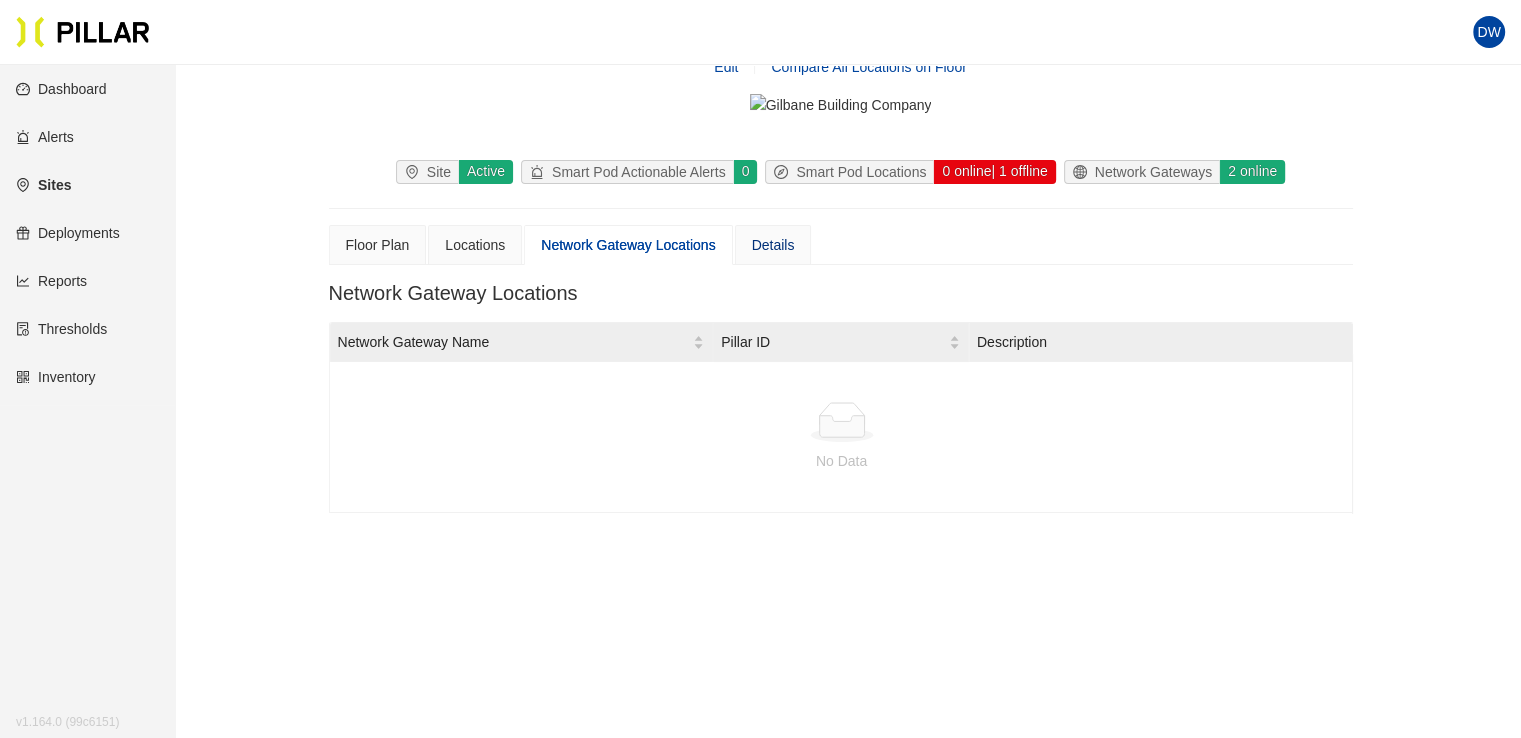 click on "Details" at bounding box center [773, 245] 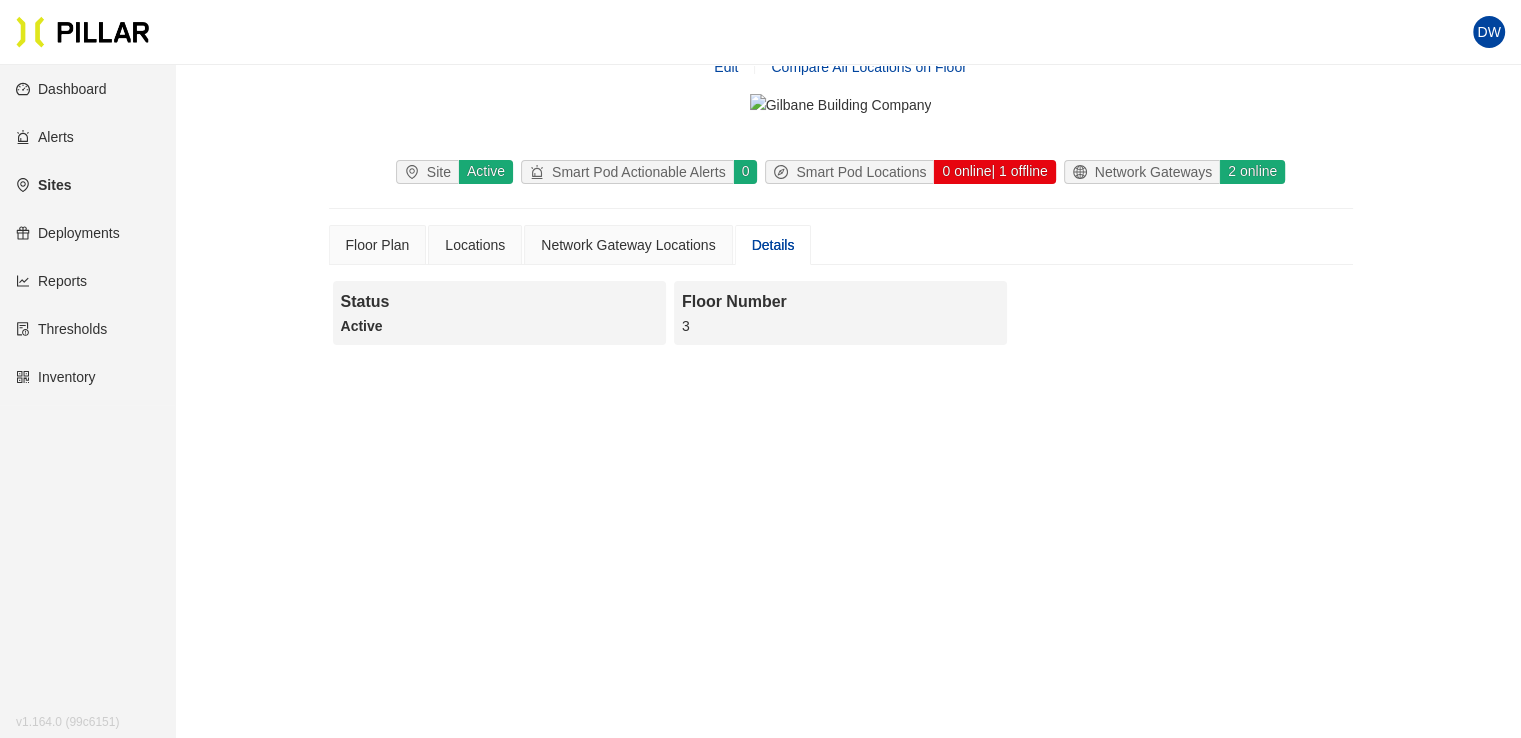 click on "Status" at bounding box center [499, 301] 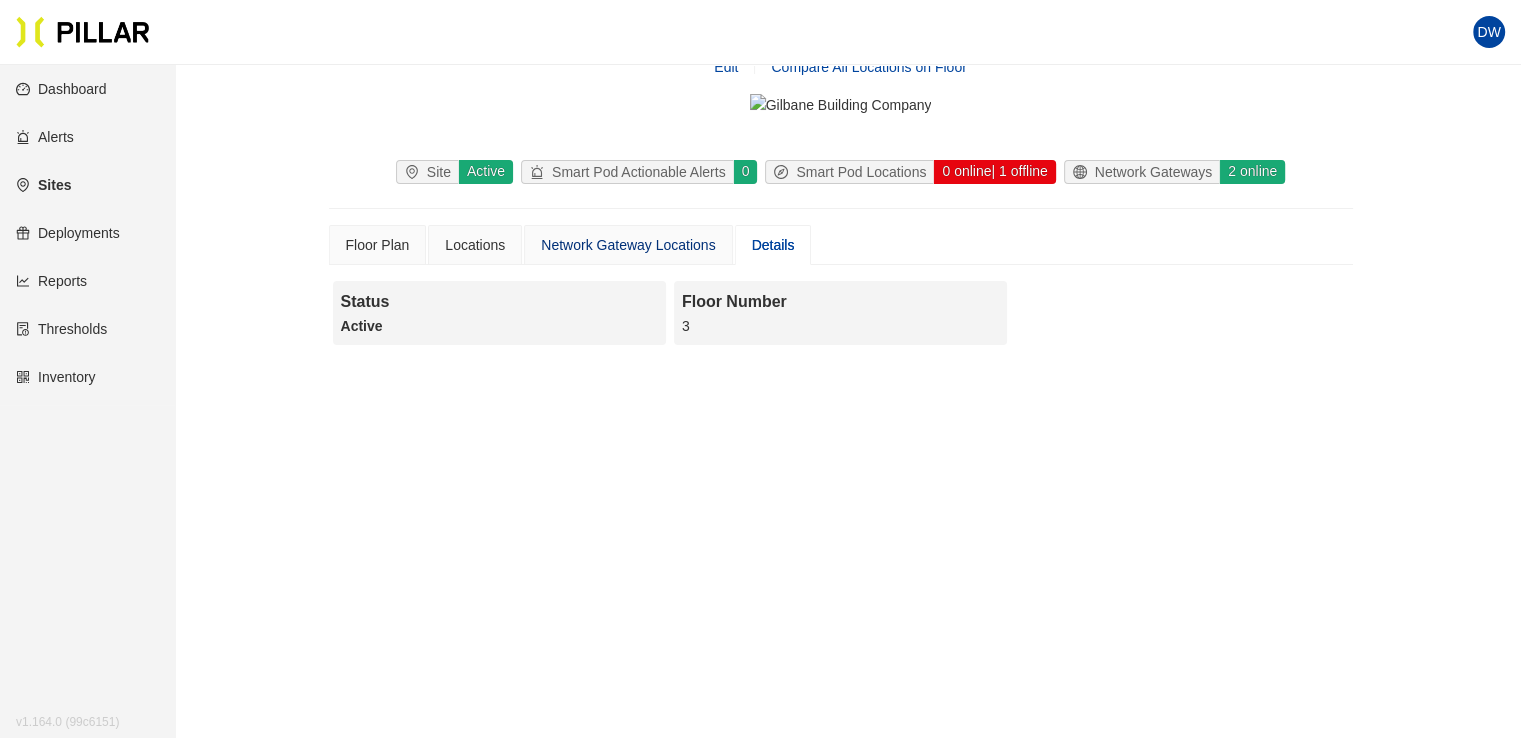 drag, startPoint x: 609, startPoint y: 249, endPoint x: 598, endPoint y: 249, distance: 11 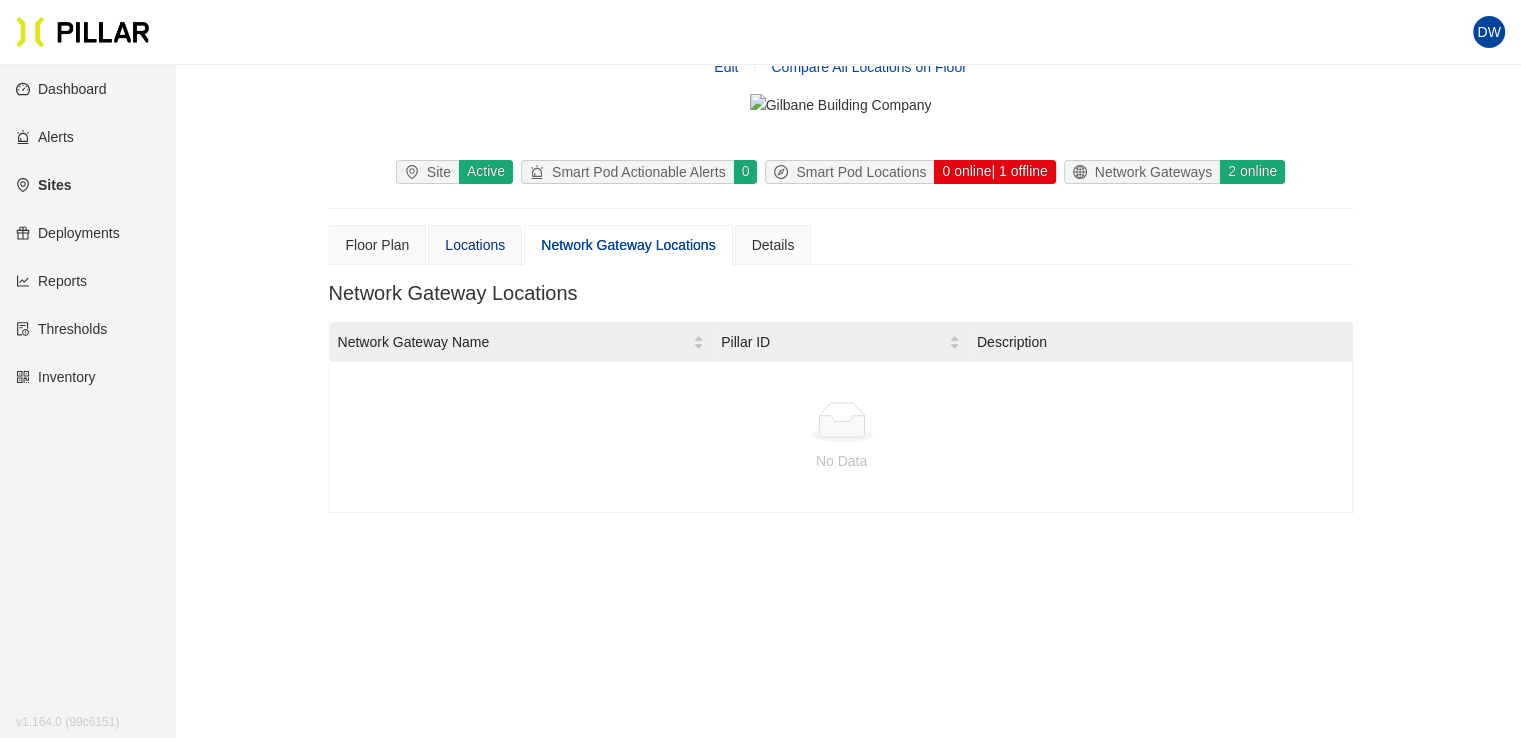 click on "Locations" at bounding box center [475, 245] 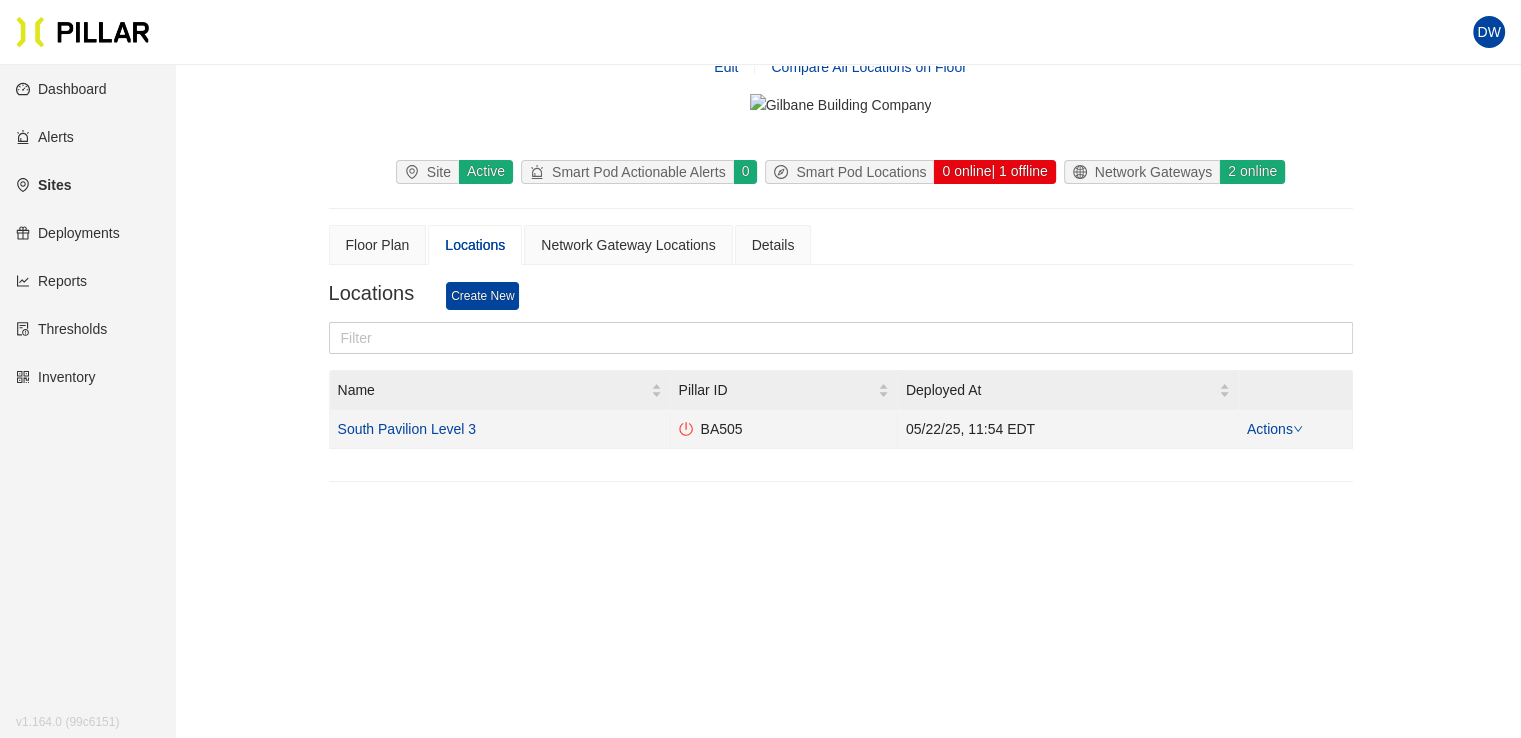 click at bounding box center [1298, 429] 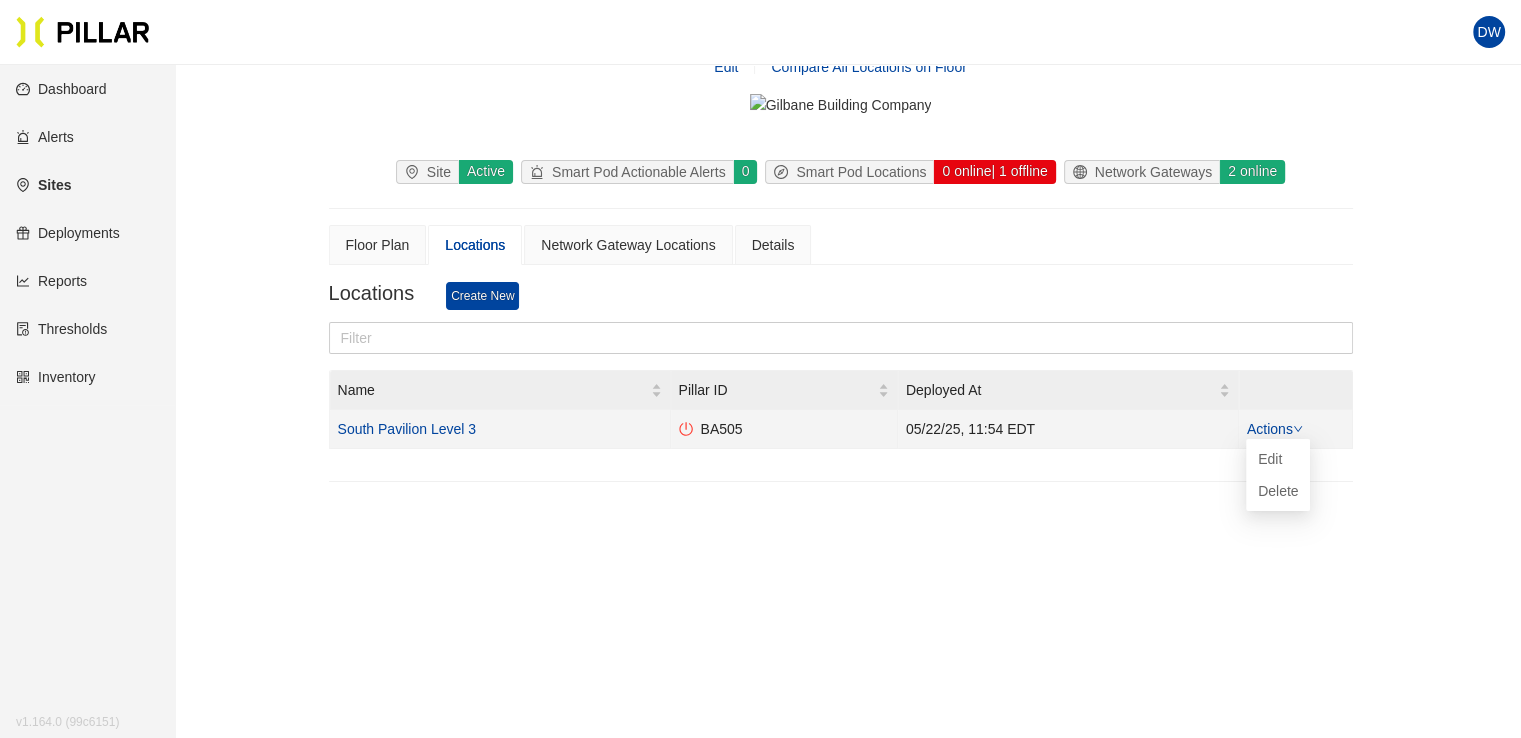 click at bounding box center [1298, 429] 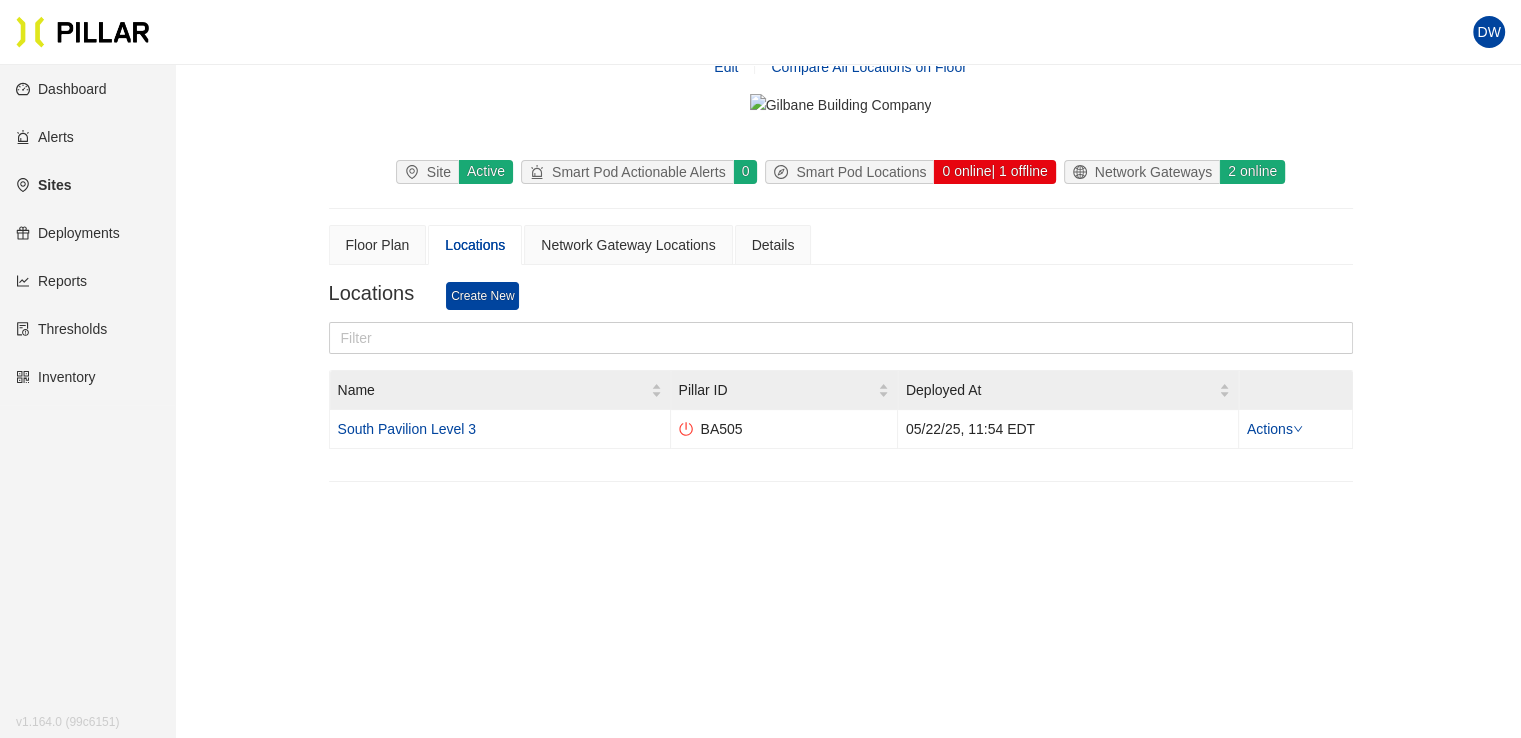 click on "Sites / Gilbane_YNHH YSC / YNHH YSC / [LEVEL] 3 / Edit Compare All Locations on Floor Site Active Smart Pod Actionable Alerts 0 Smart Pod Locations 0 online  | 1 offline Network Gateways 2 online Floor Plan Locations Network Gateway Locations Details Locations Create New Name Pillar ID Deployed At         [LEVEL] 3  BA505 05/22/25, 11:54 EDT Actions" at bounding box center [841, 257] 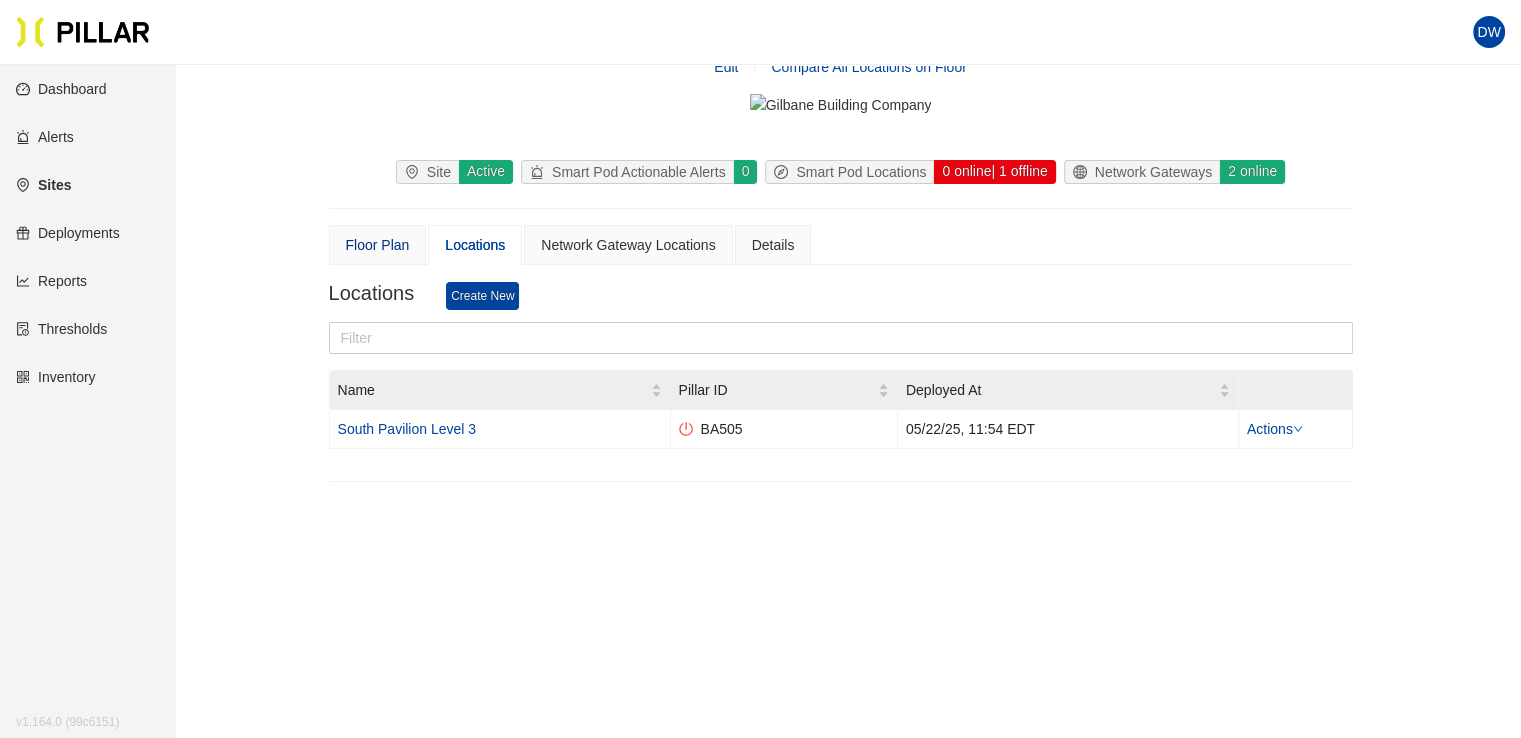 click on "Floor Plan" at bounding box center (378, 245) 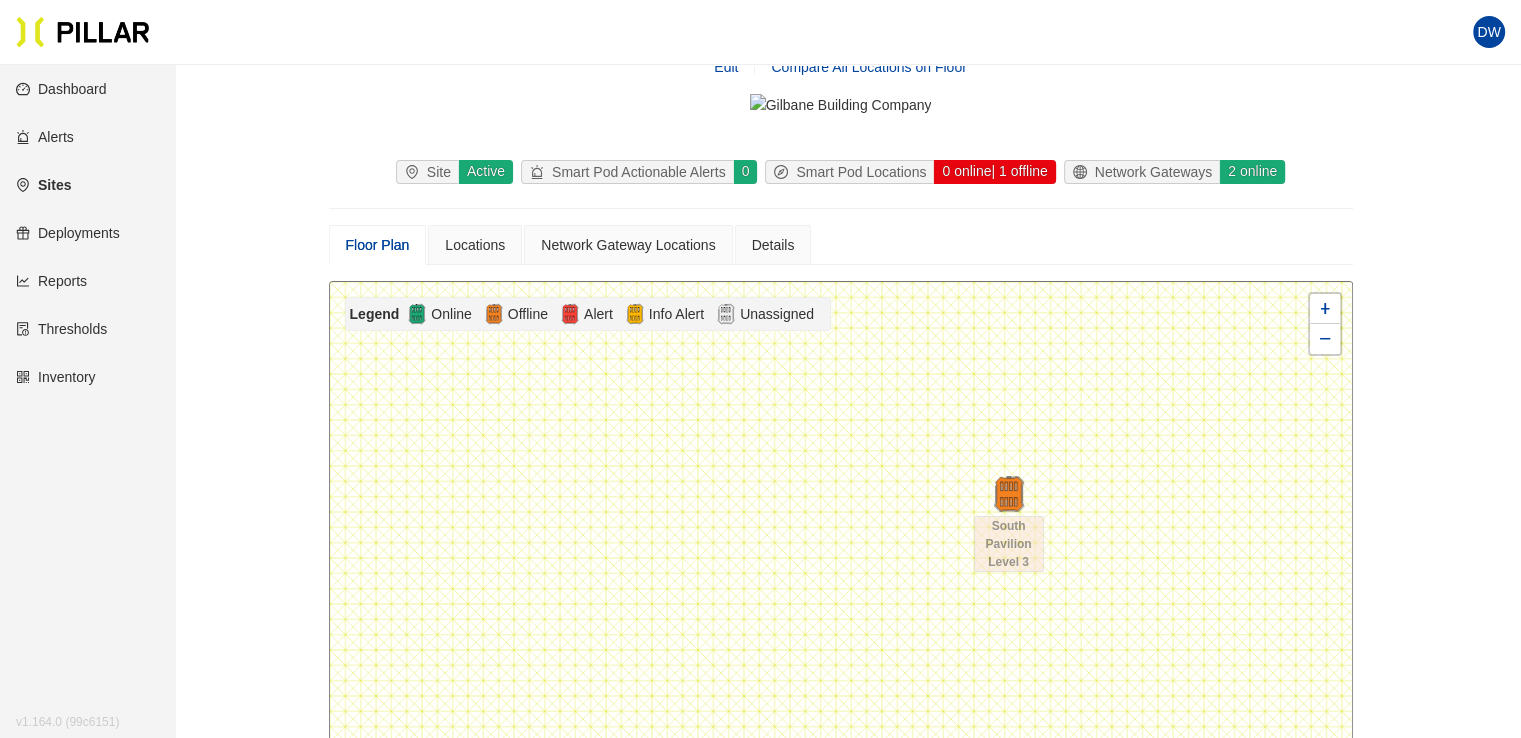 click on "Sites" at bounding box center [43, 185] 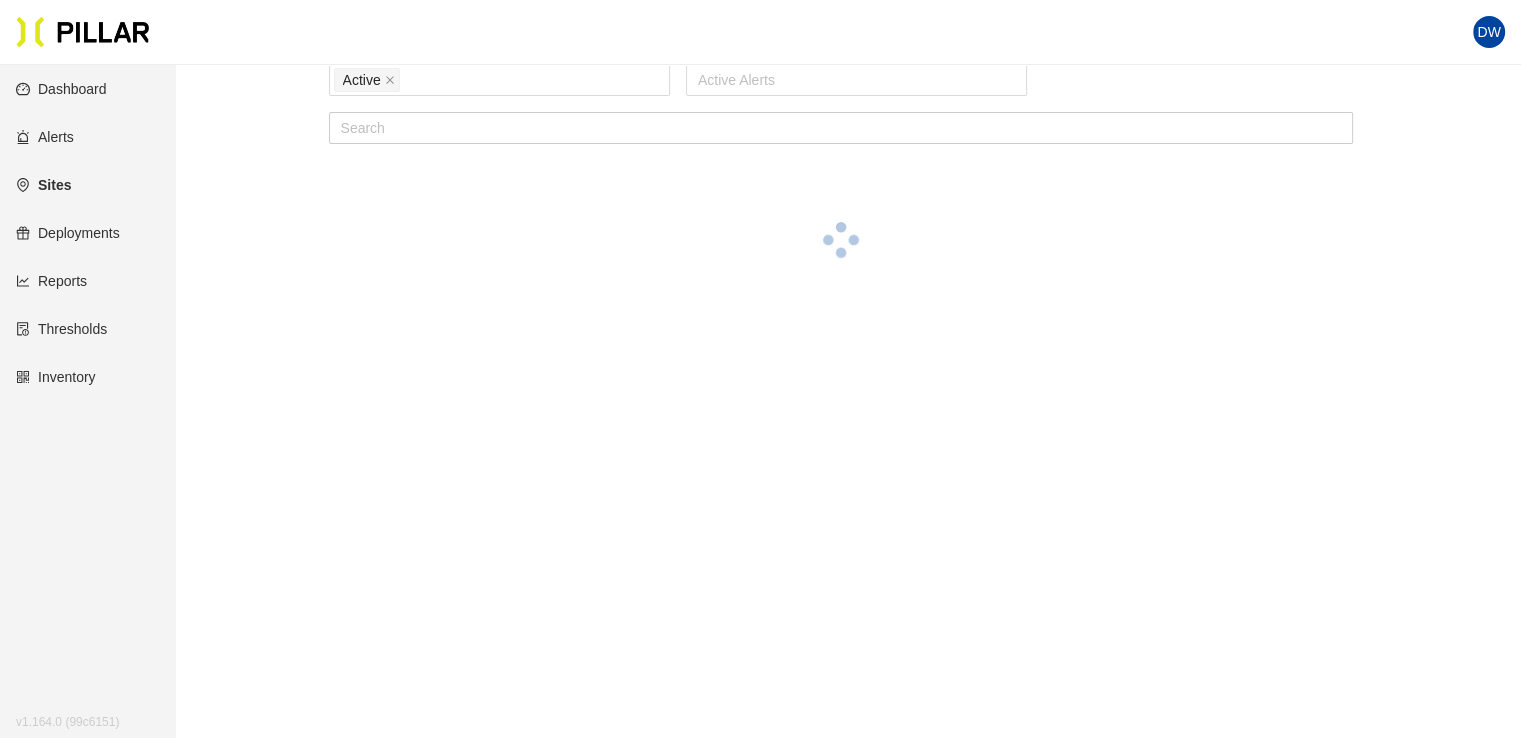 scroll, scrollTop: 0, scrollLeft: 0, axis: both 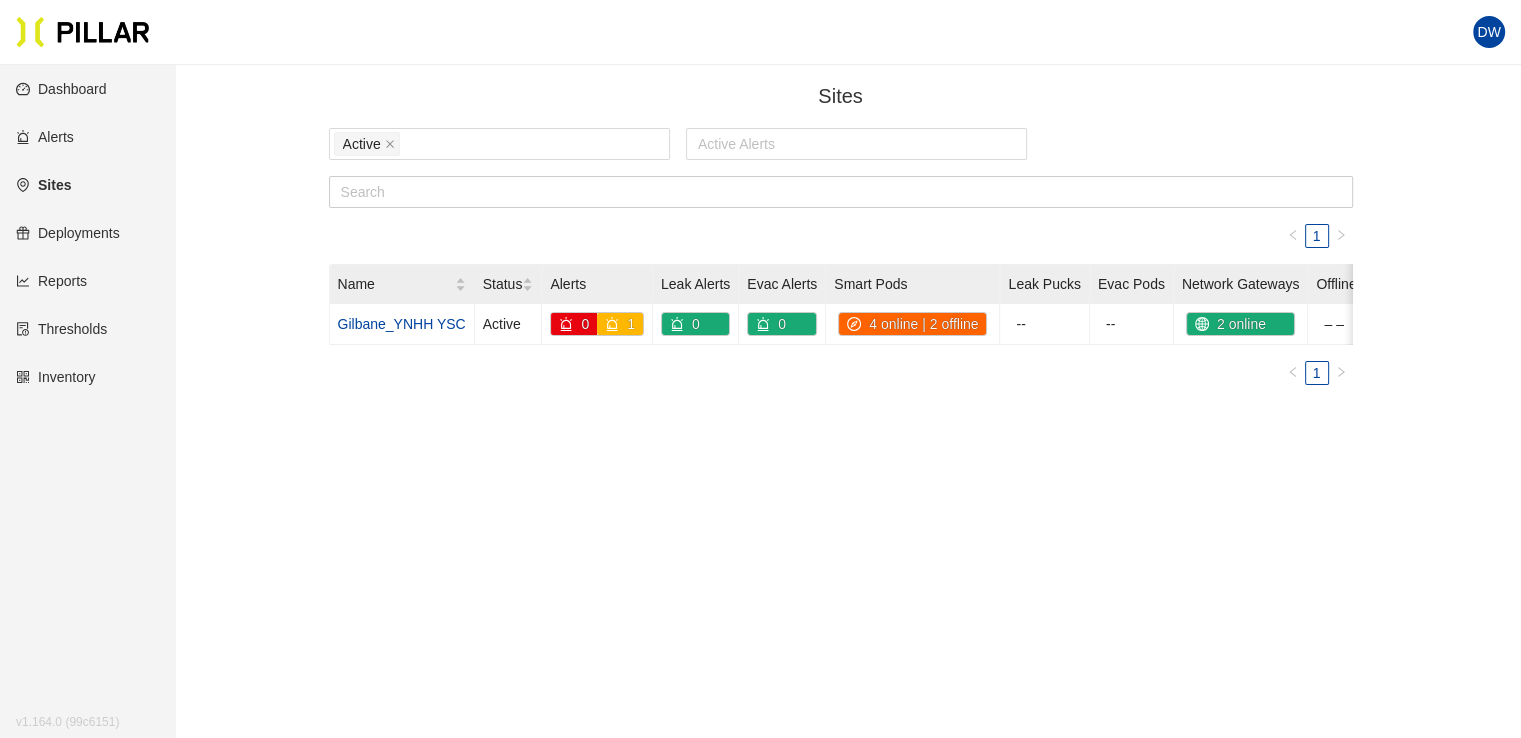 click on "Deployments" at bounding box center [68, 233] 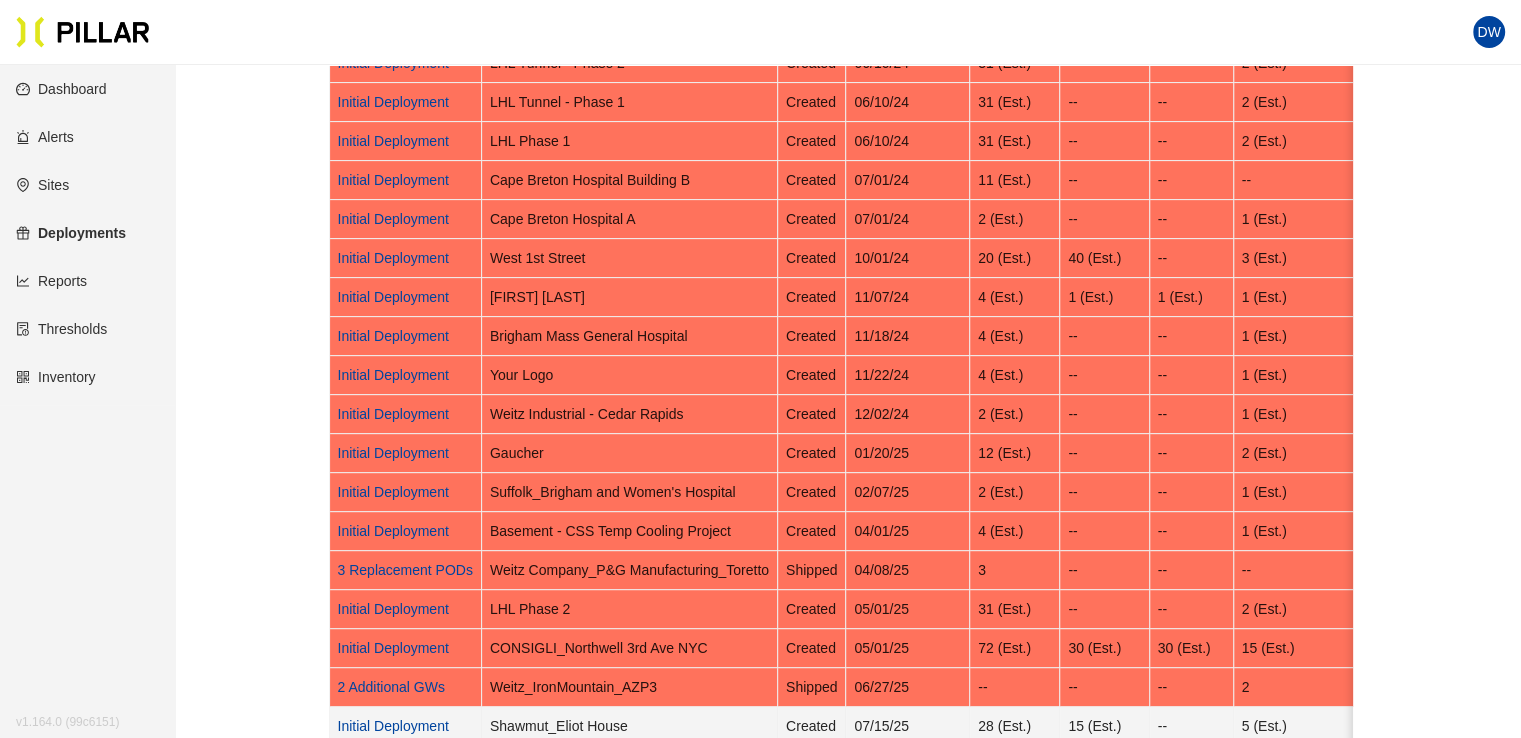 scroll, scrollTop: 0, scrollLeft: 0, axis: both 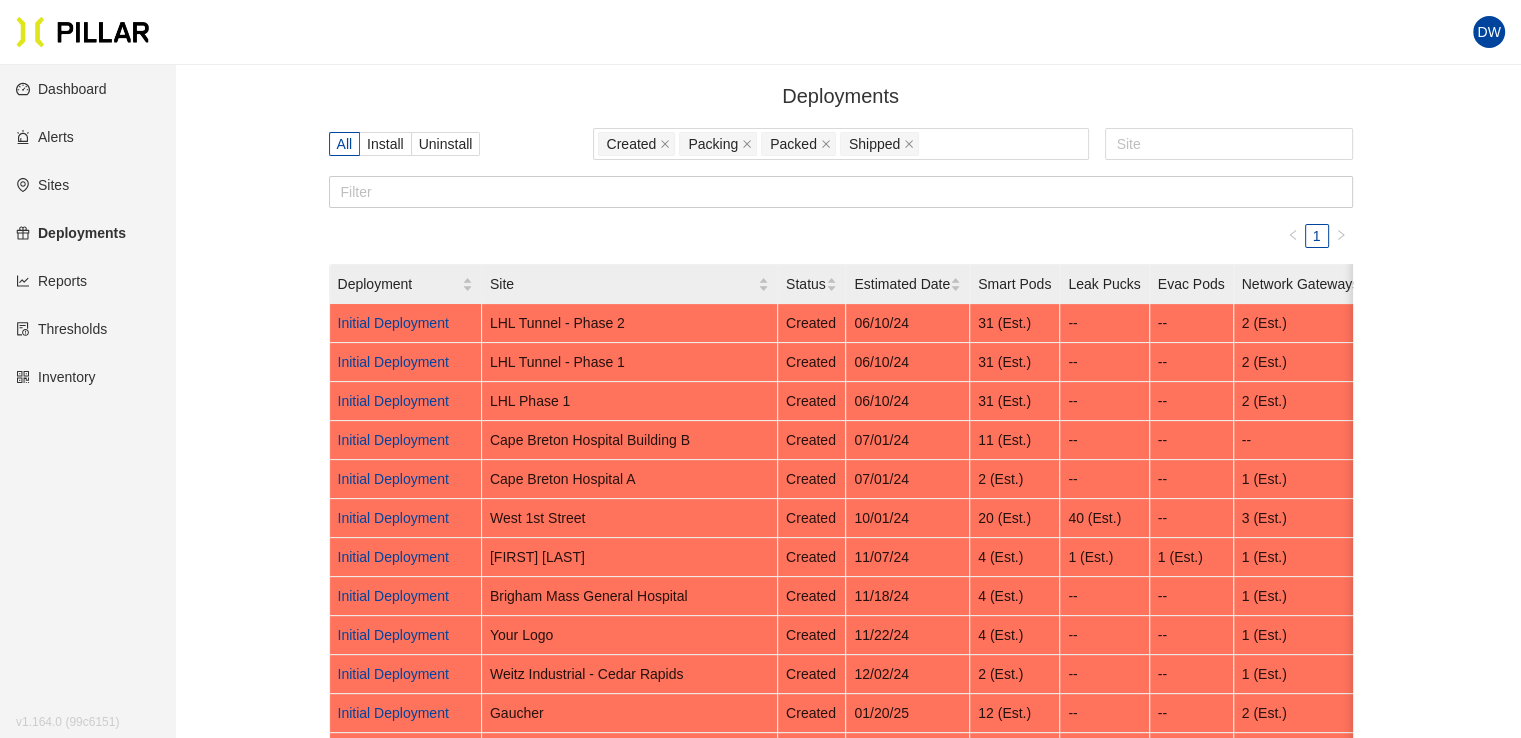 click on "Sites" at bounding box center [42, 185] 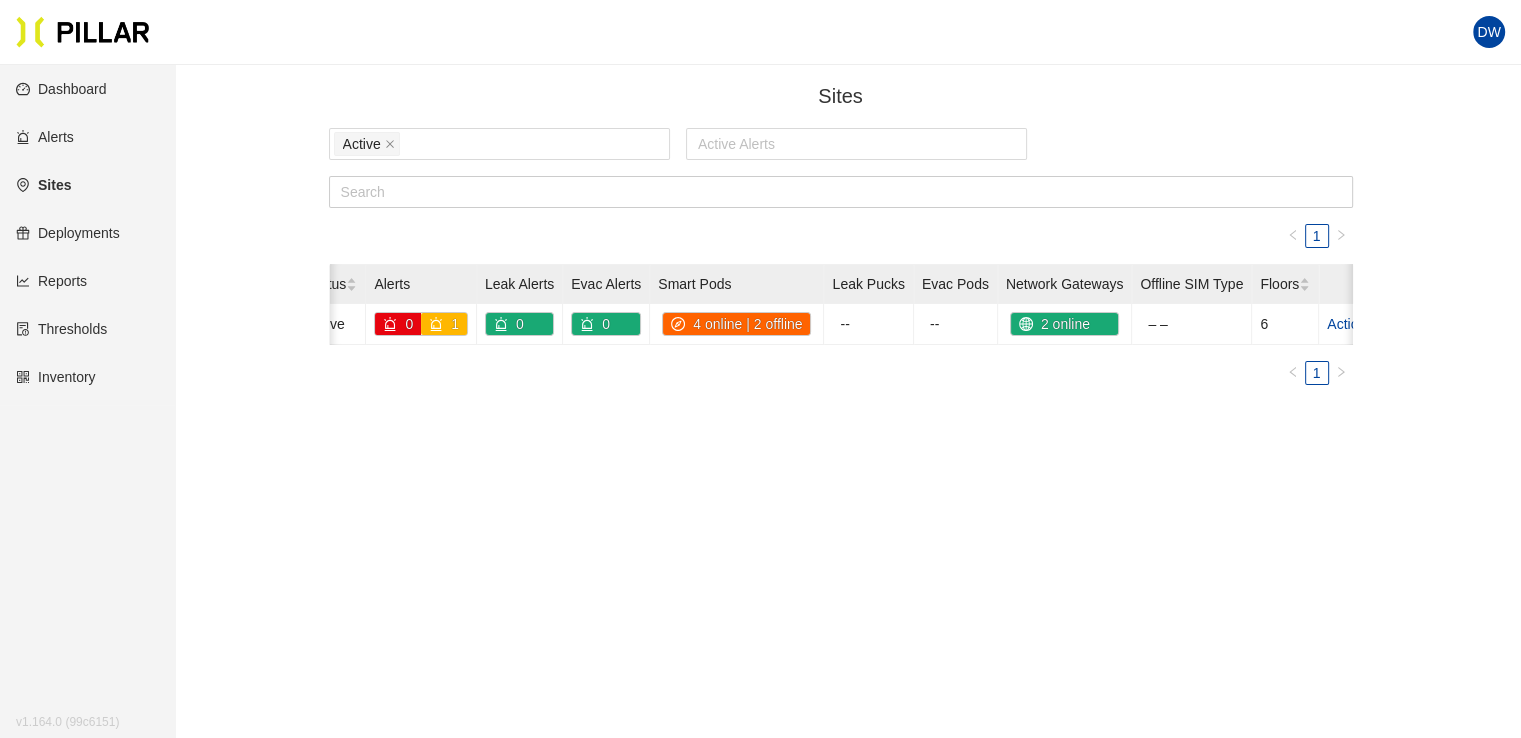scroll, scrollTop: 0, scrollLeft: 216, axis: horizontal 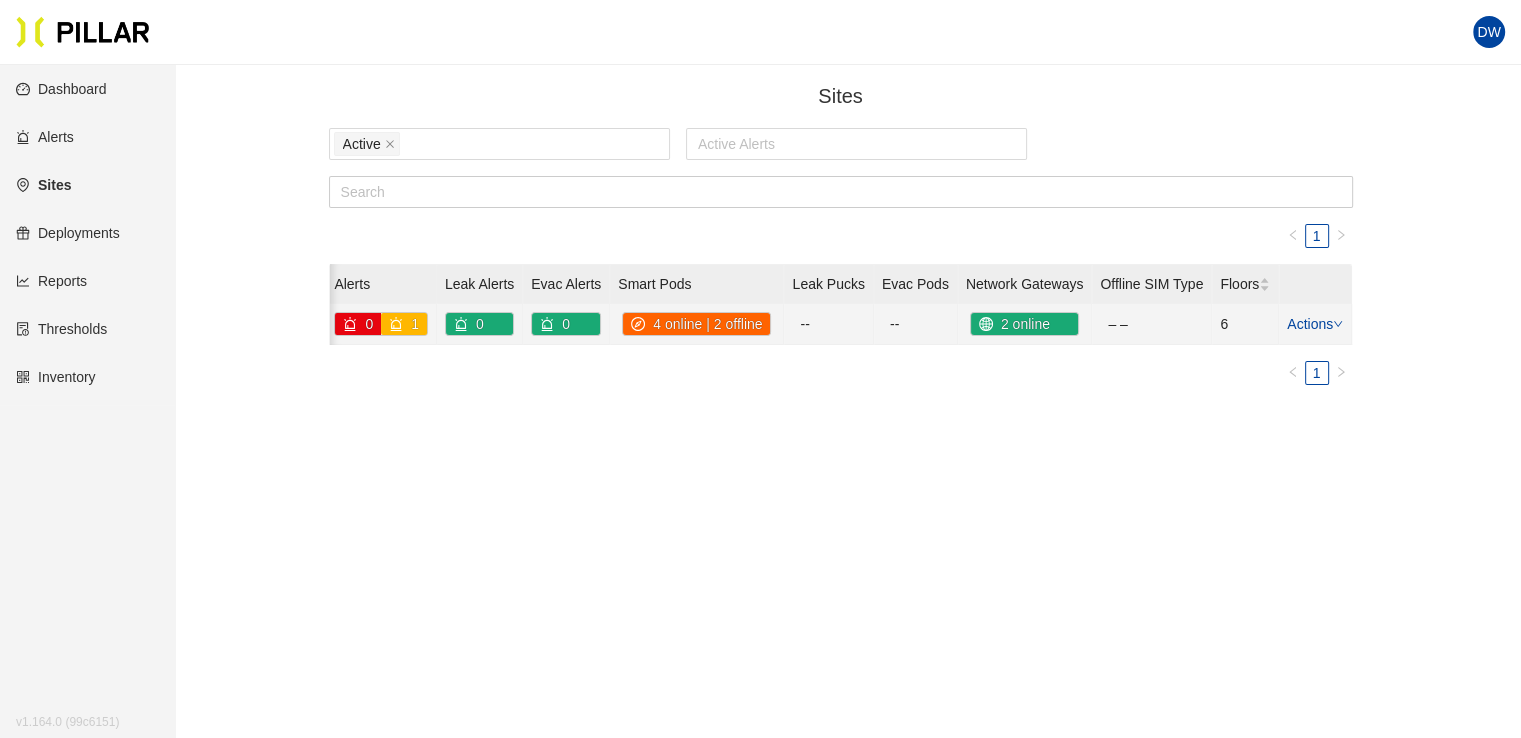 click on "2 online" at bounding box center [1014, 324] 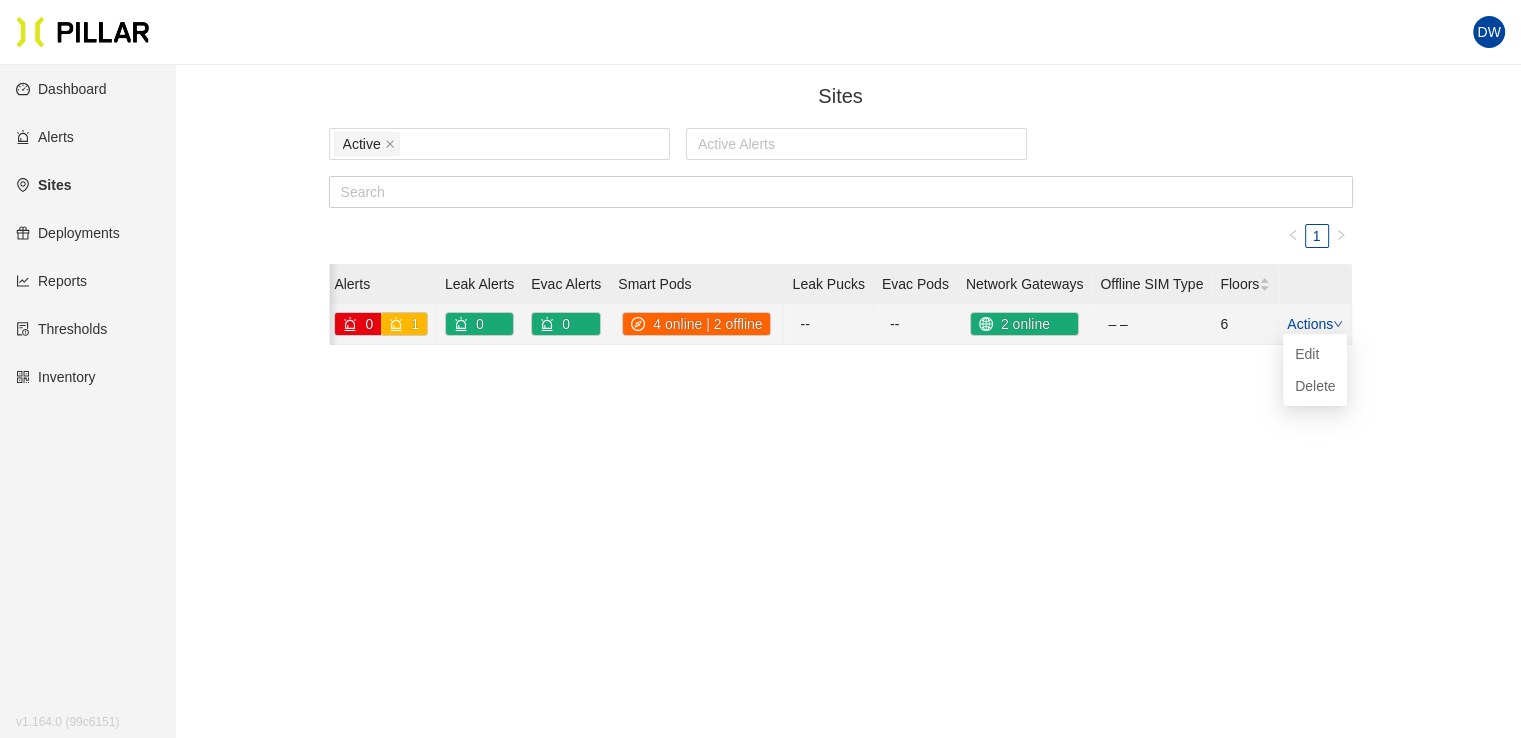 click on "Actions" at bounding box center (1315, 324) 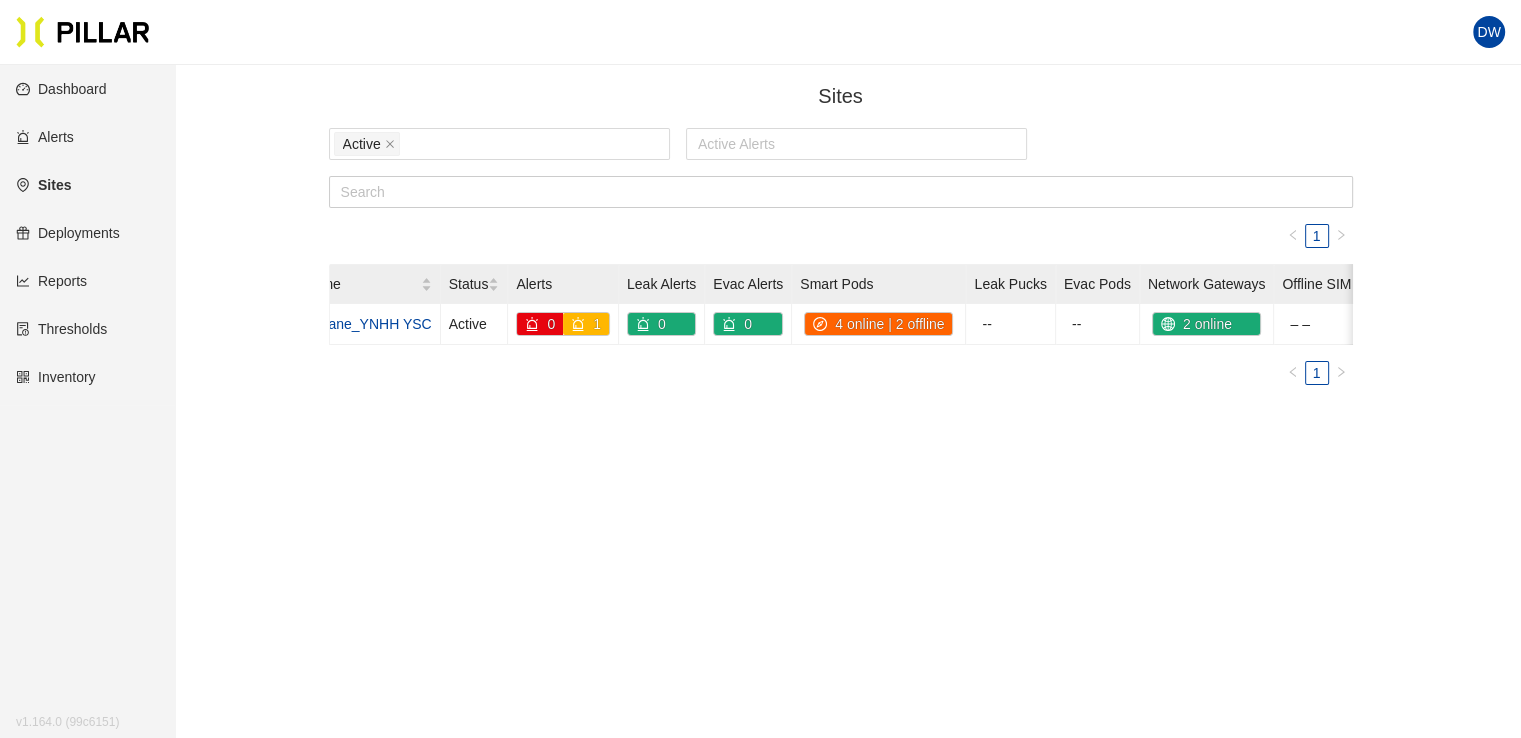 scroll, scrollTop: 0, scrollLeft: 0, axis: both 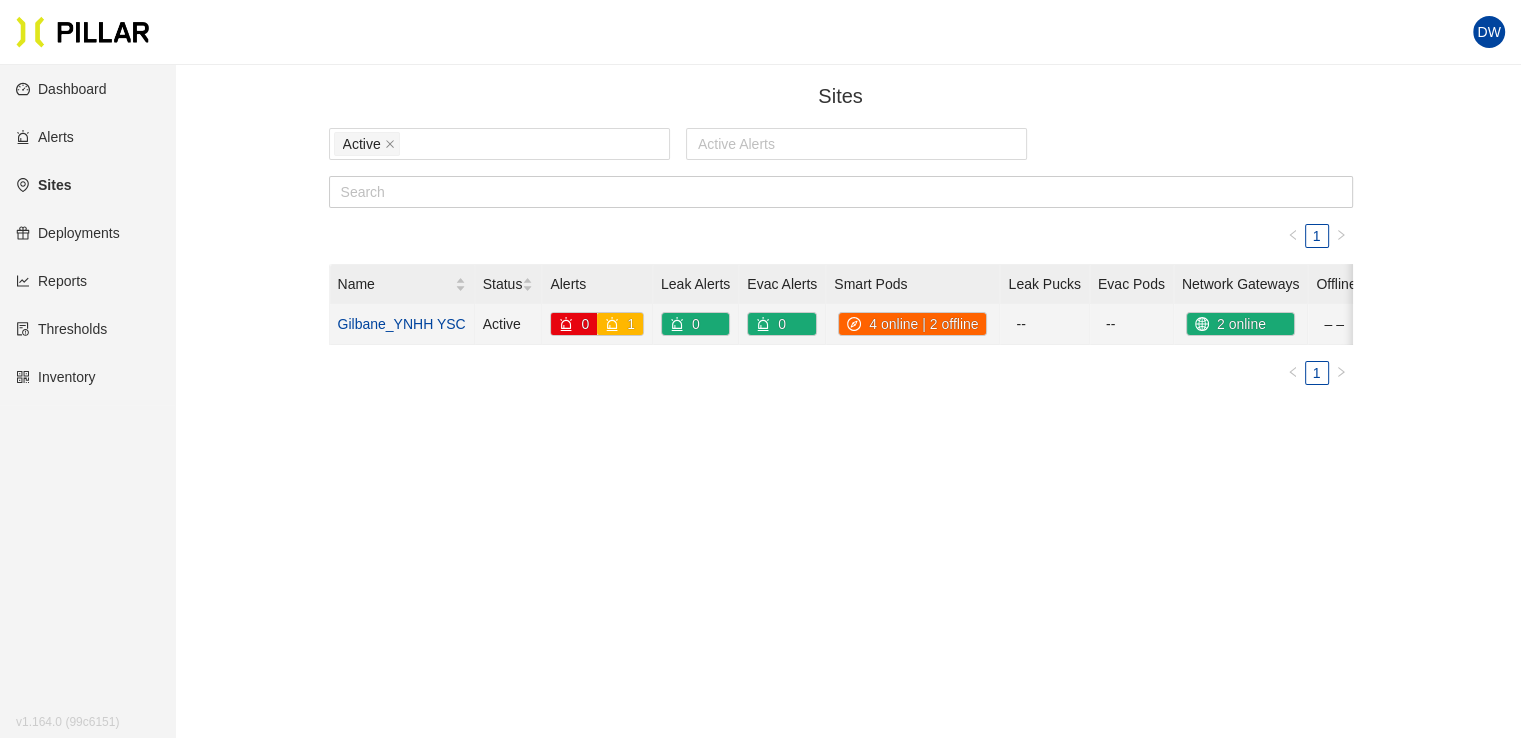 click on "Gilbane_YNHH YSC" at bounding box center [402, 324] 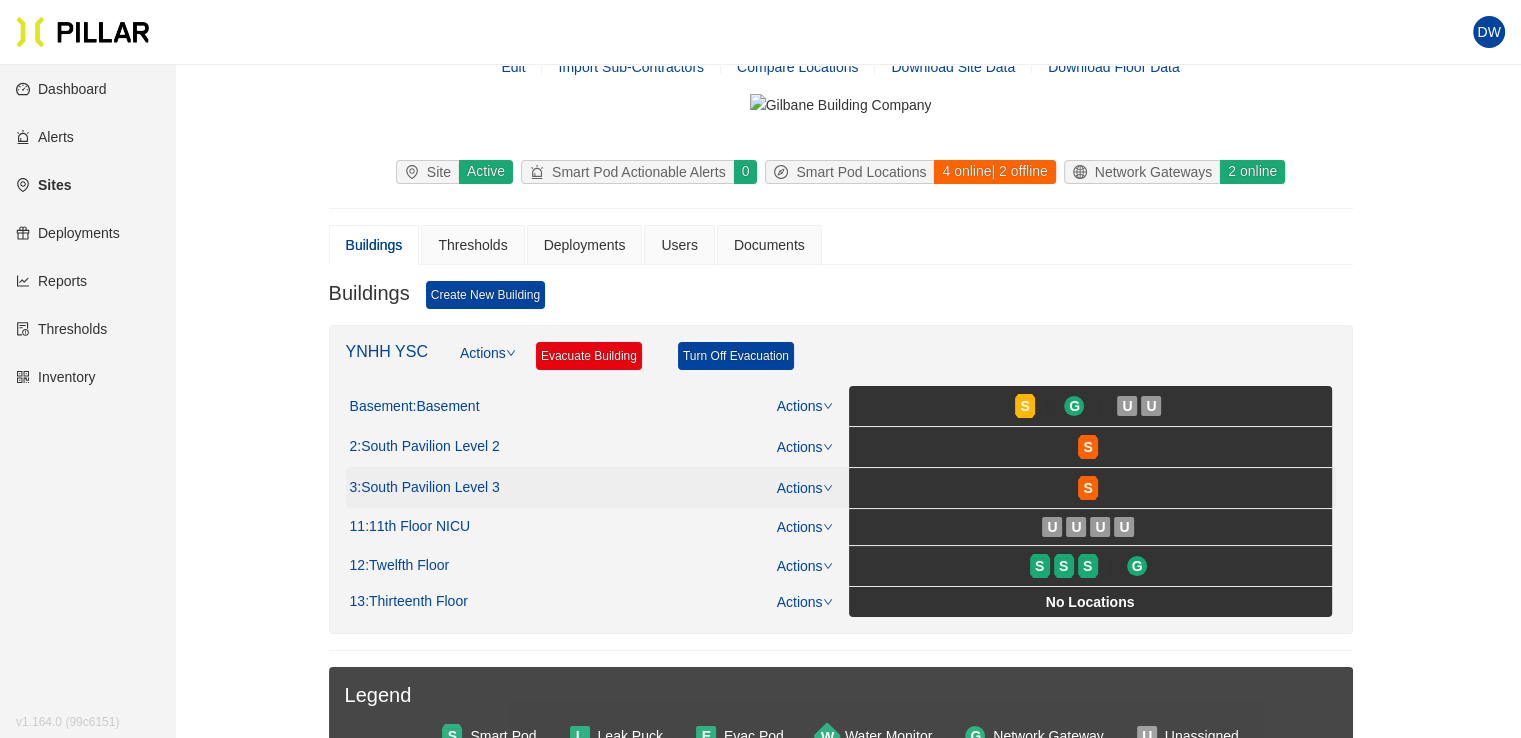 scroll, scrollTop: 100, scrollLeft: 0, axis: vertical 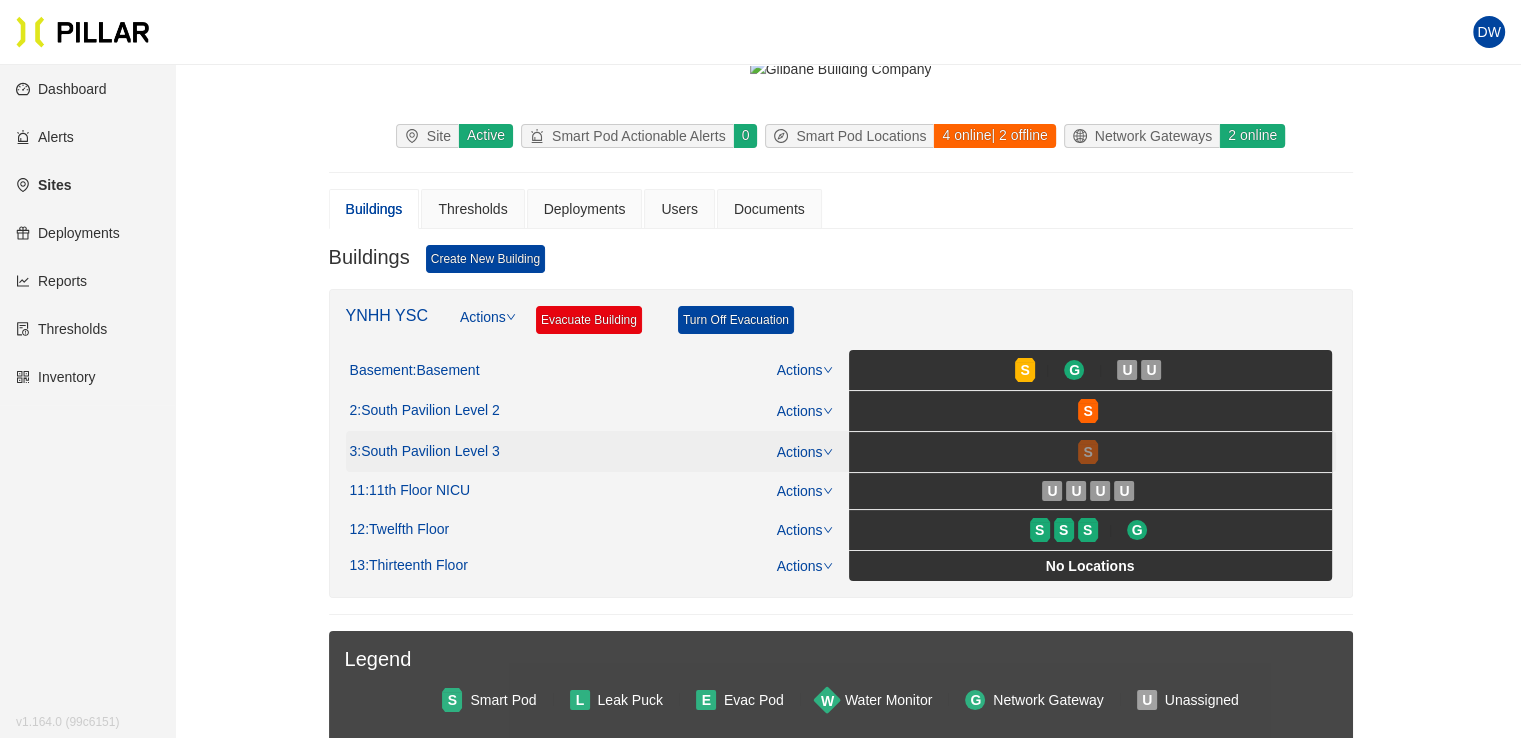 click on "S" at bounding box center [1087, 452] 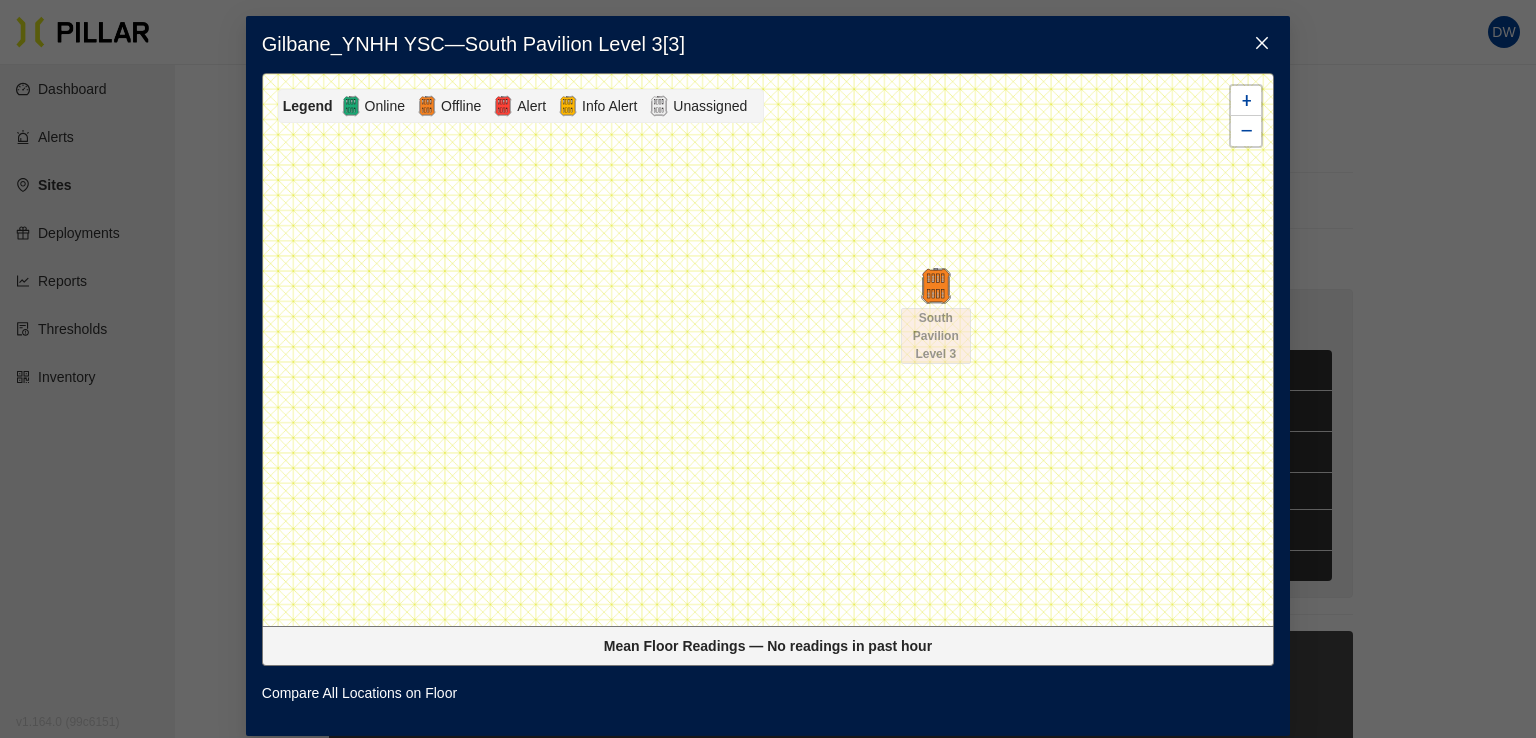 click at bounding box center (1262, 44) 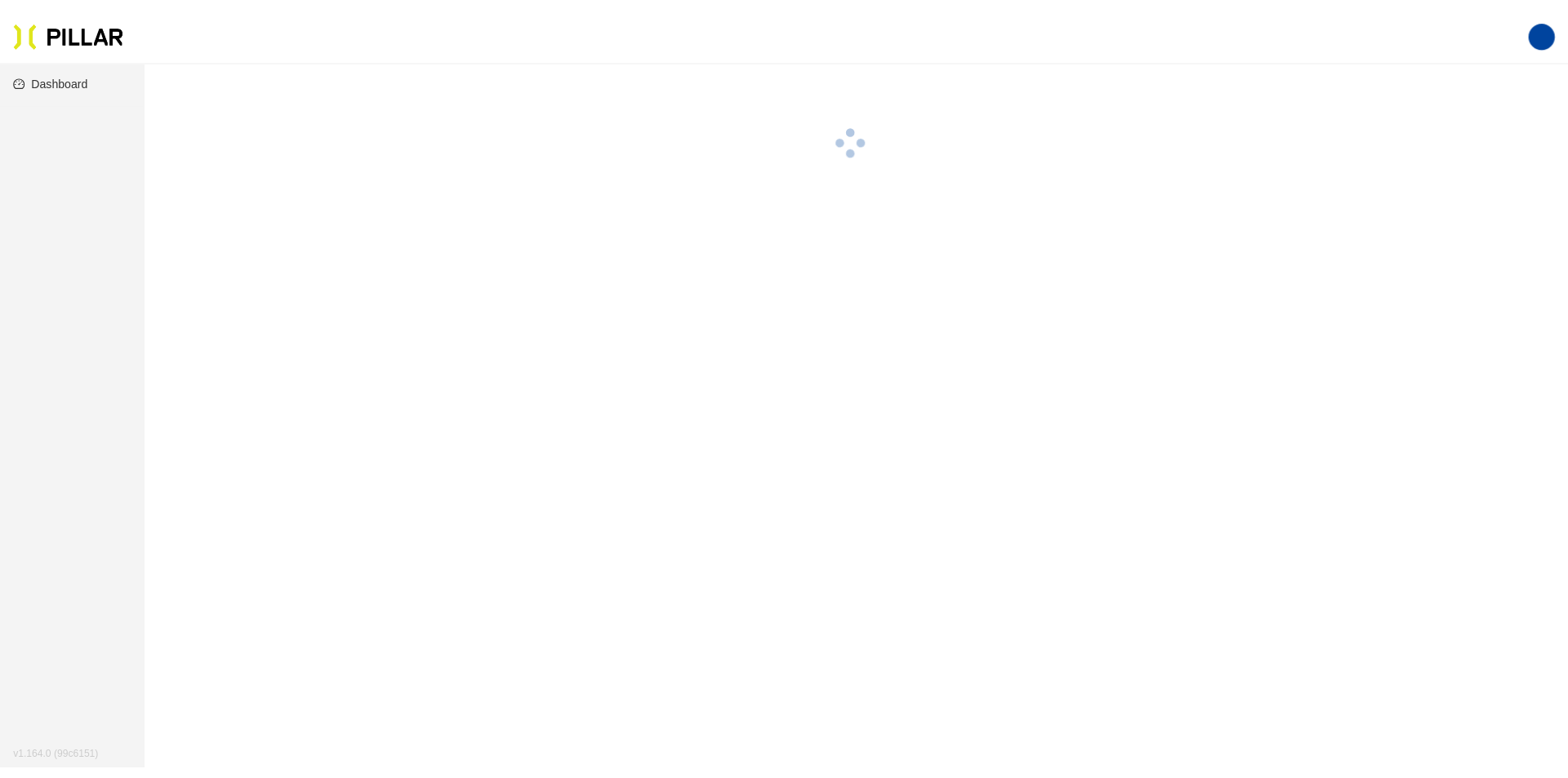 scroll, scrollTop: 0, scrollLeft: 0, axis: both 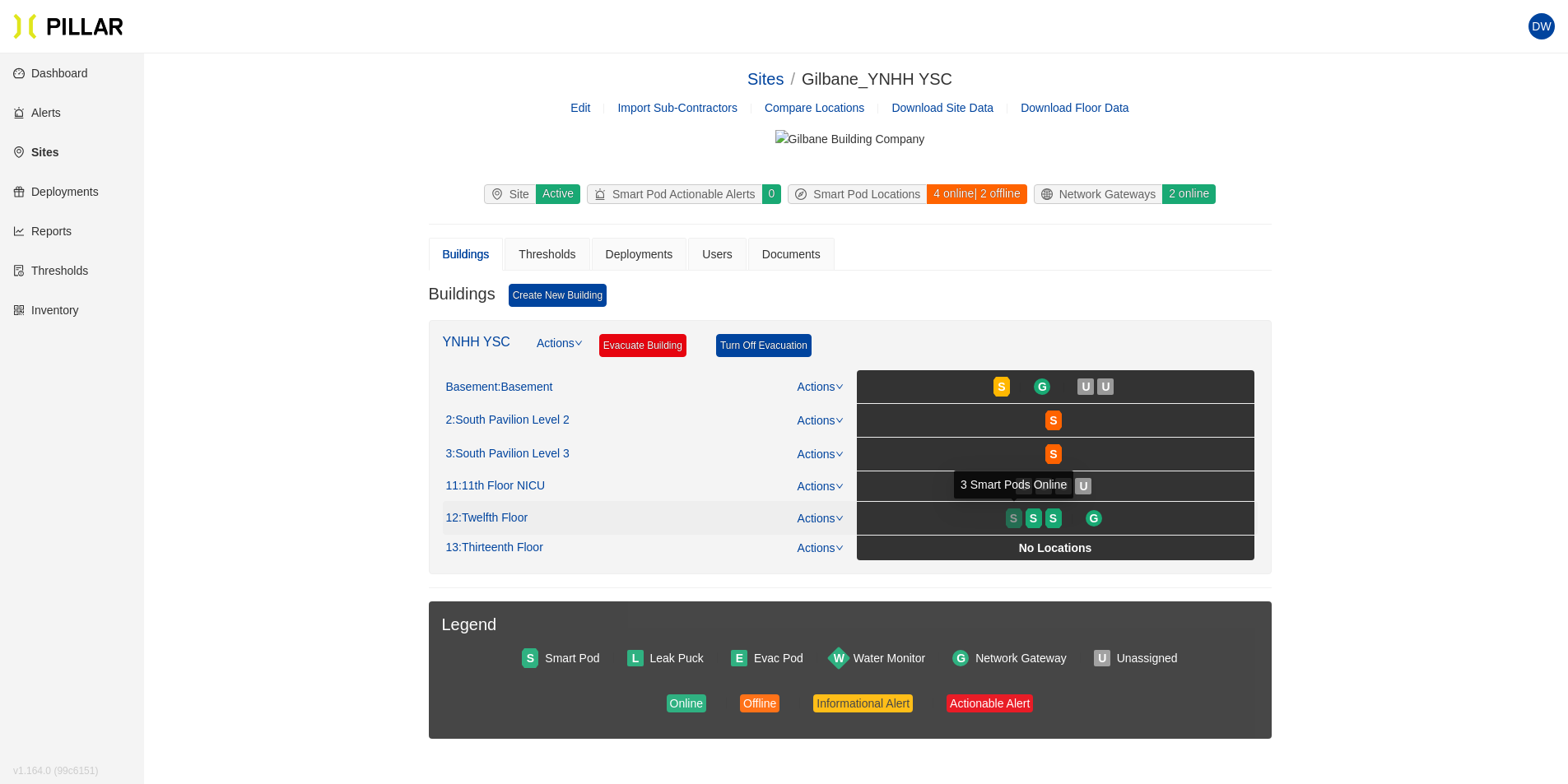 click on "S" at bounding box center (1013, 518) 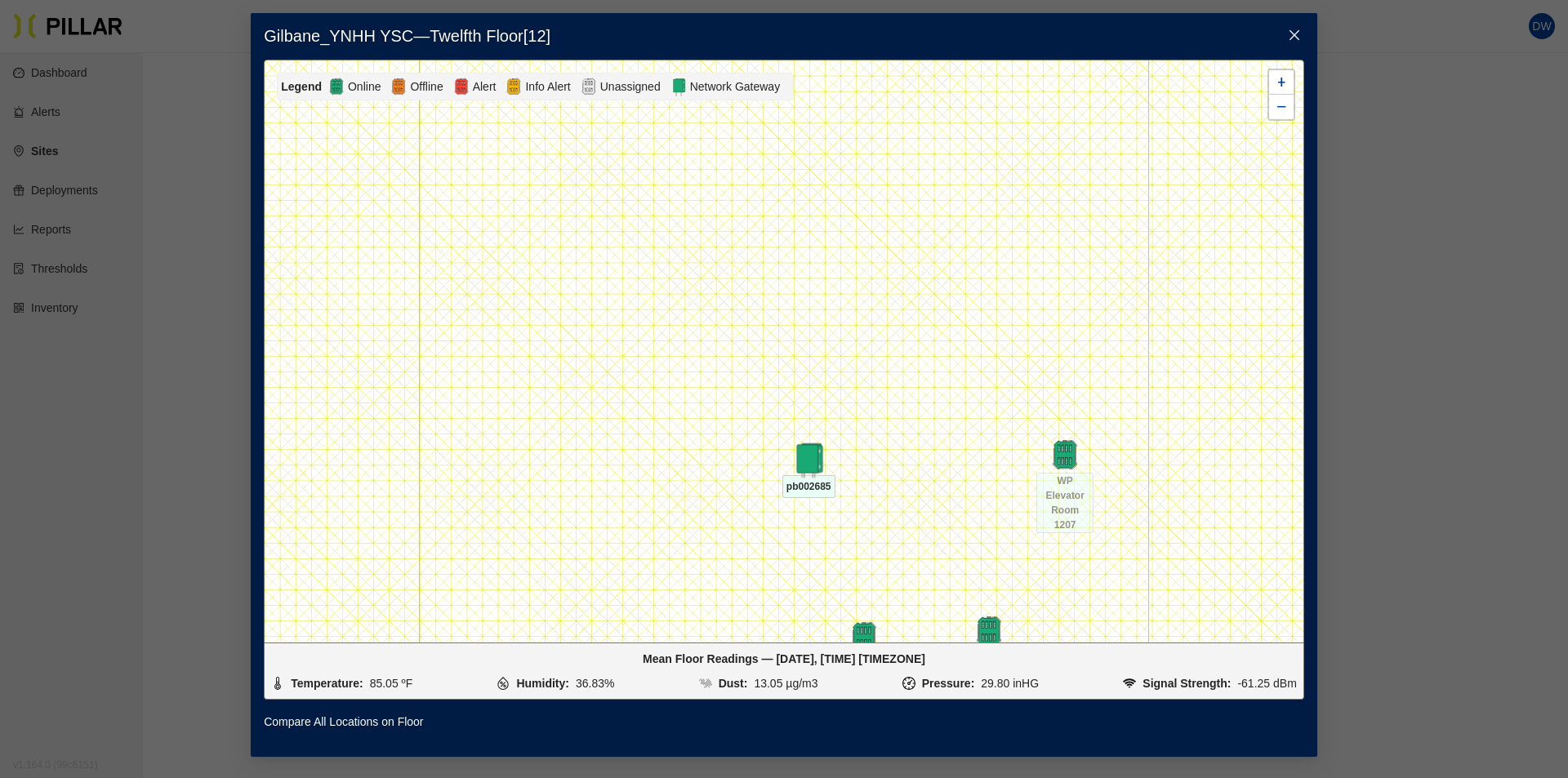 click at bounding box center (989, 631) 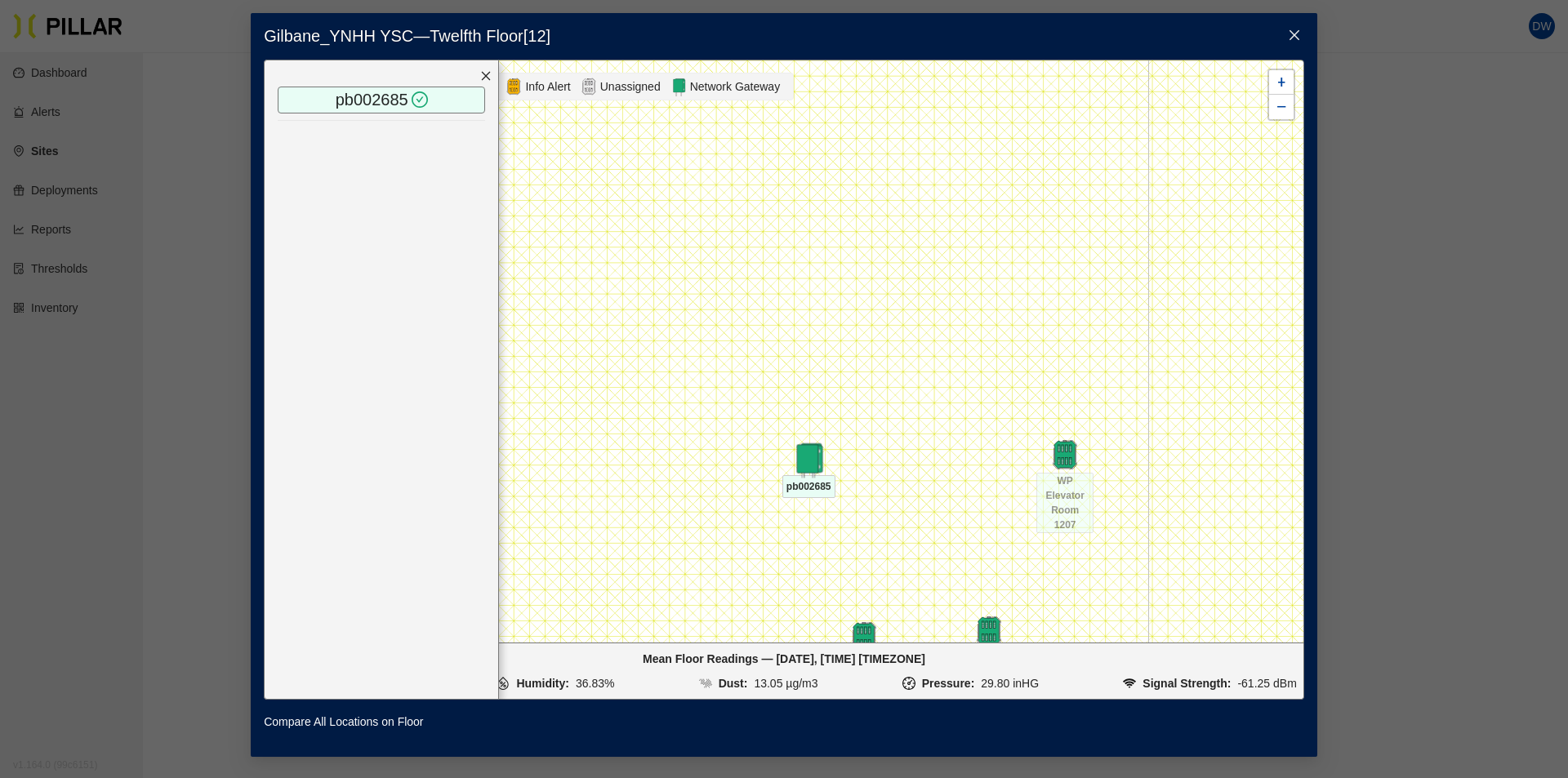 click at bounding box center (989, 631) 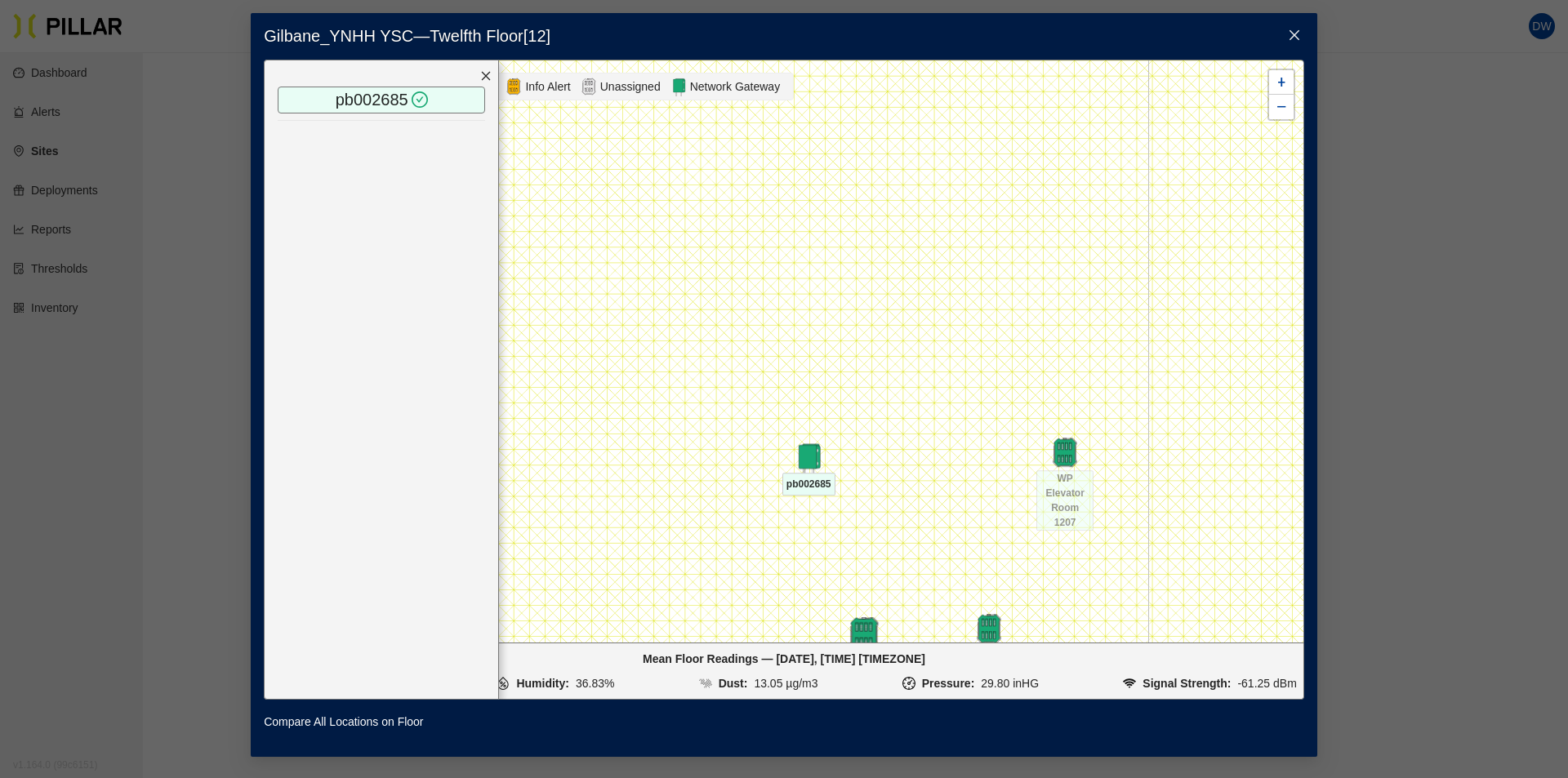 click at bounding box center [989, 629] 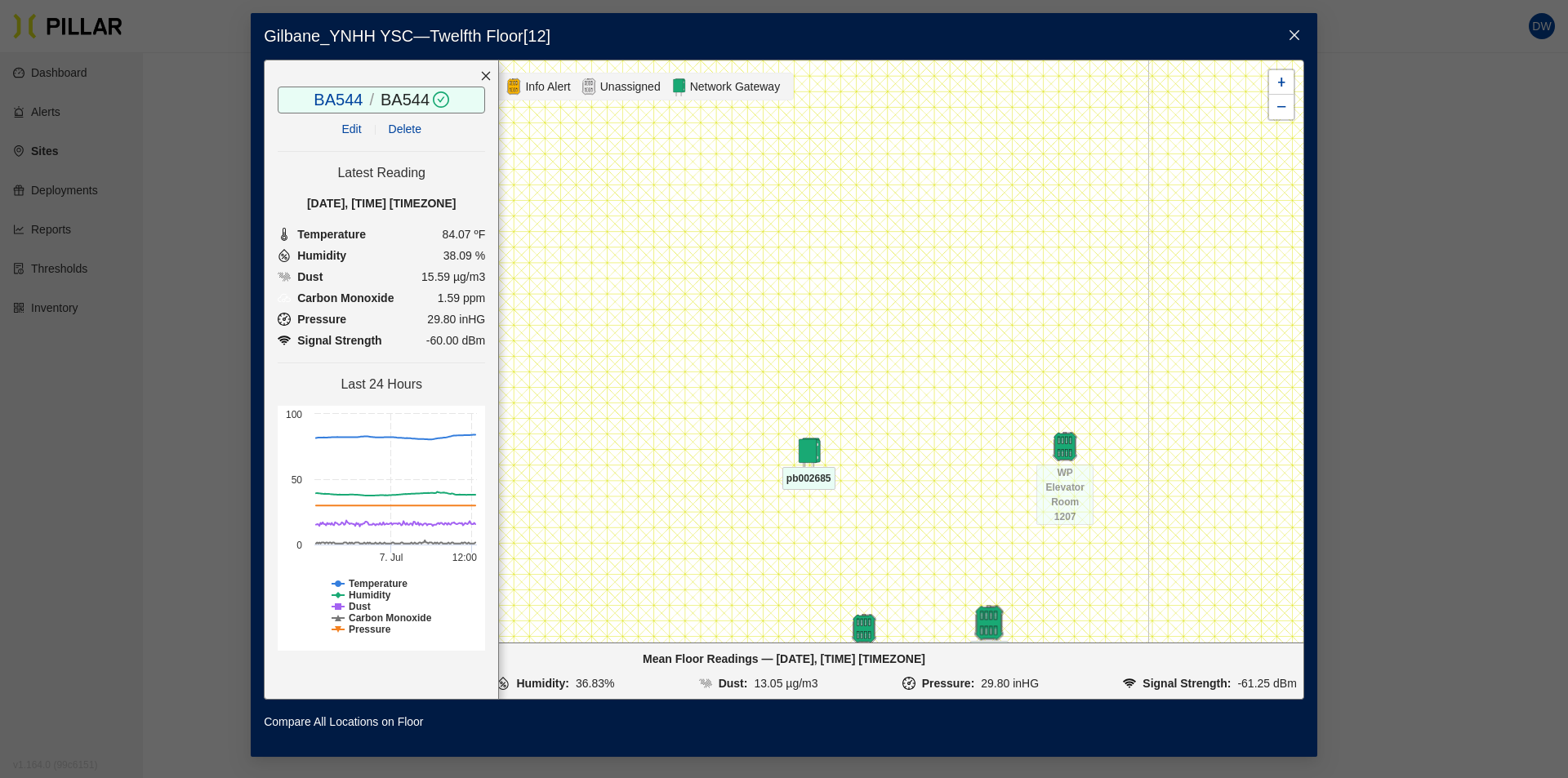 click at bounding box center [989, 622] 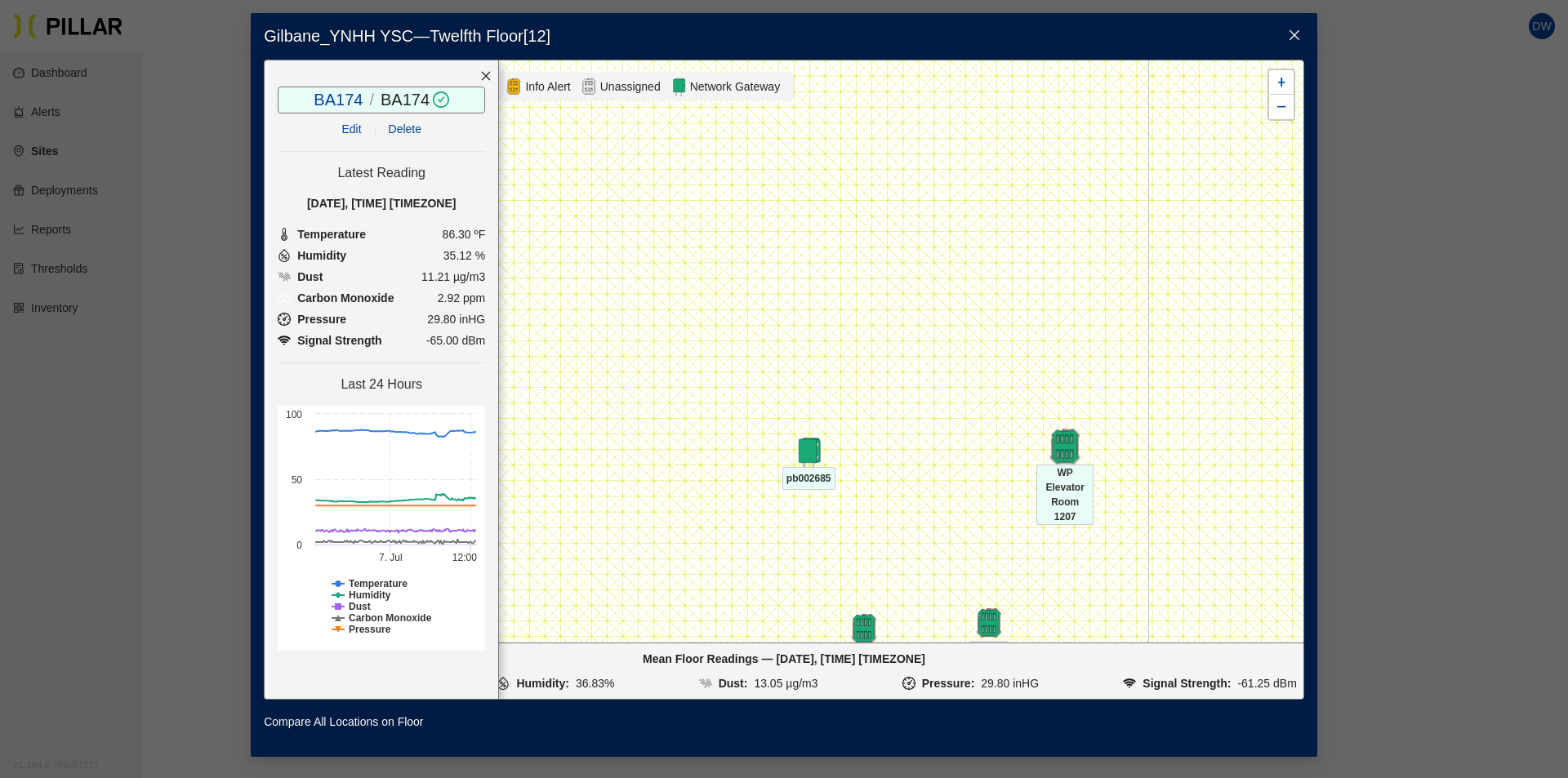 click at bounding box center [989, 623] 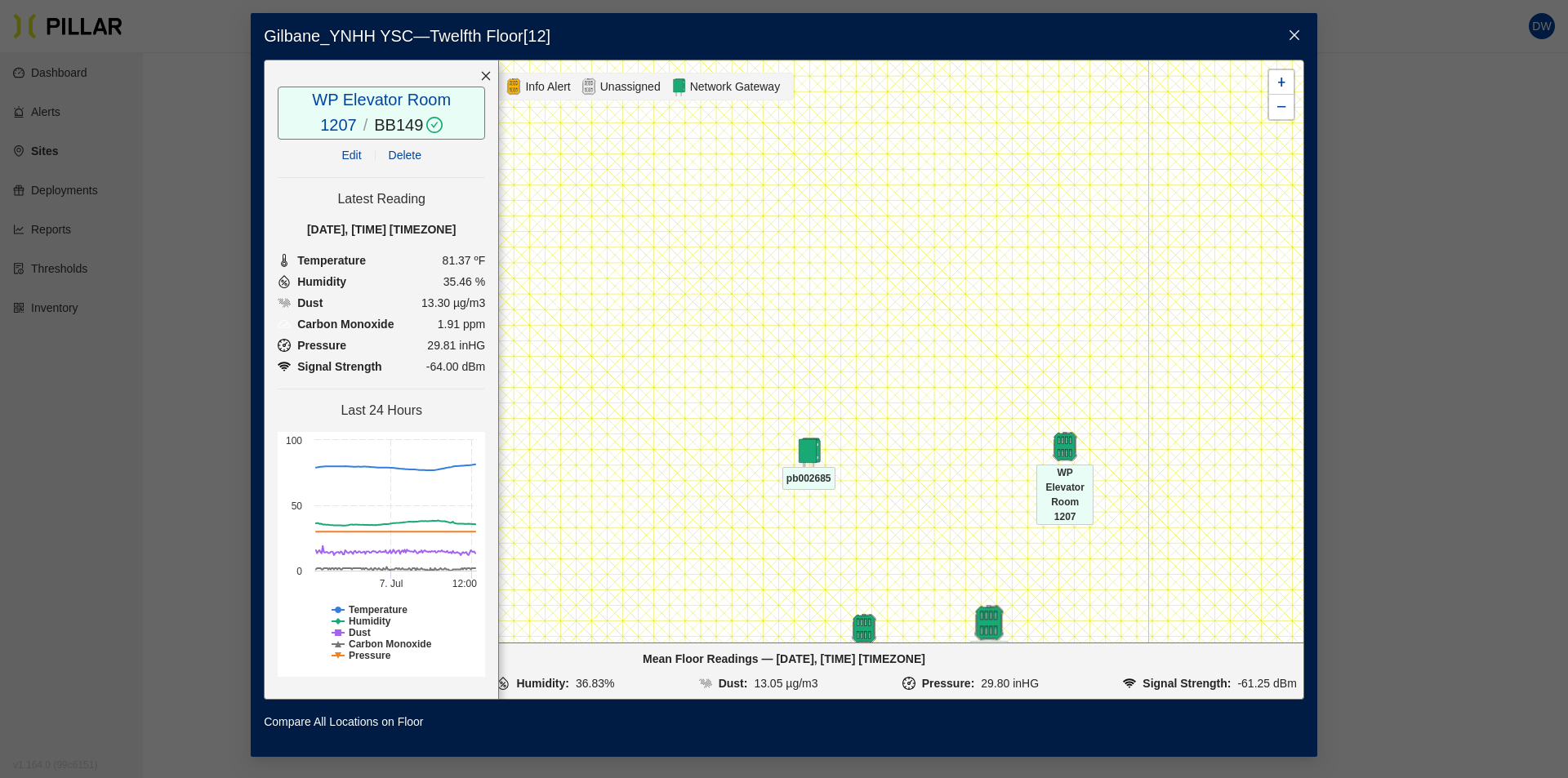 click at bounding box center (989, 622) 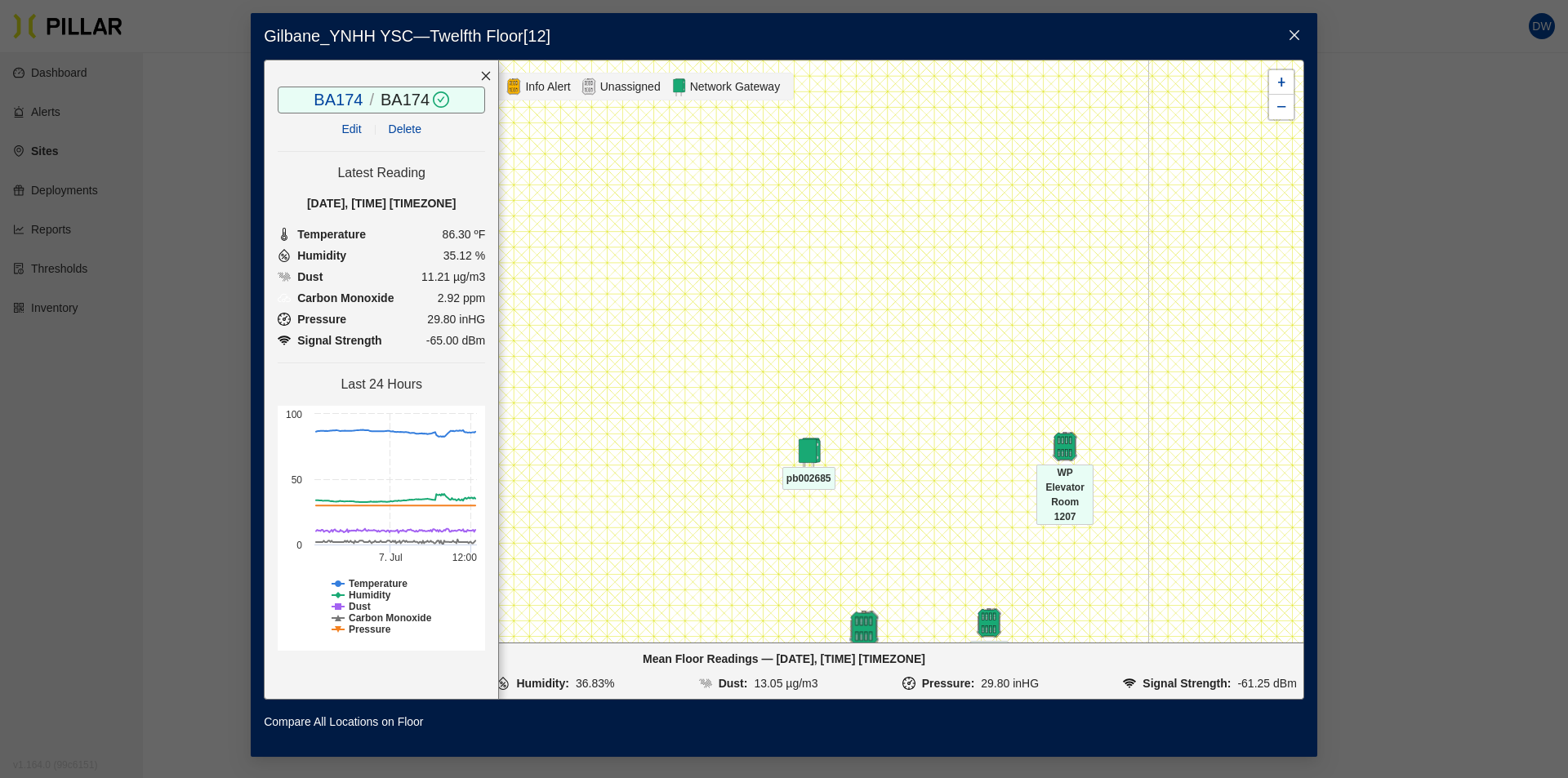click at bounding box center [989, 623] 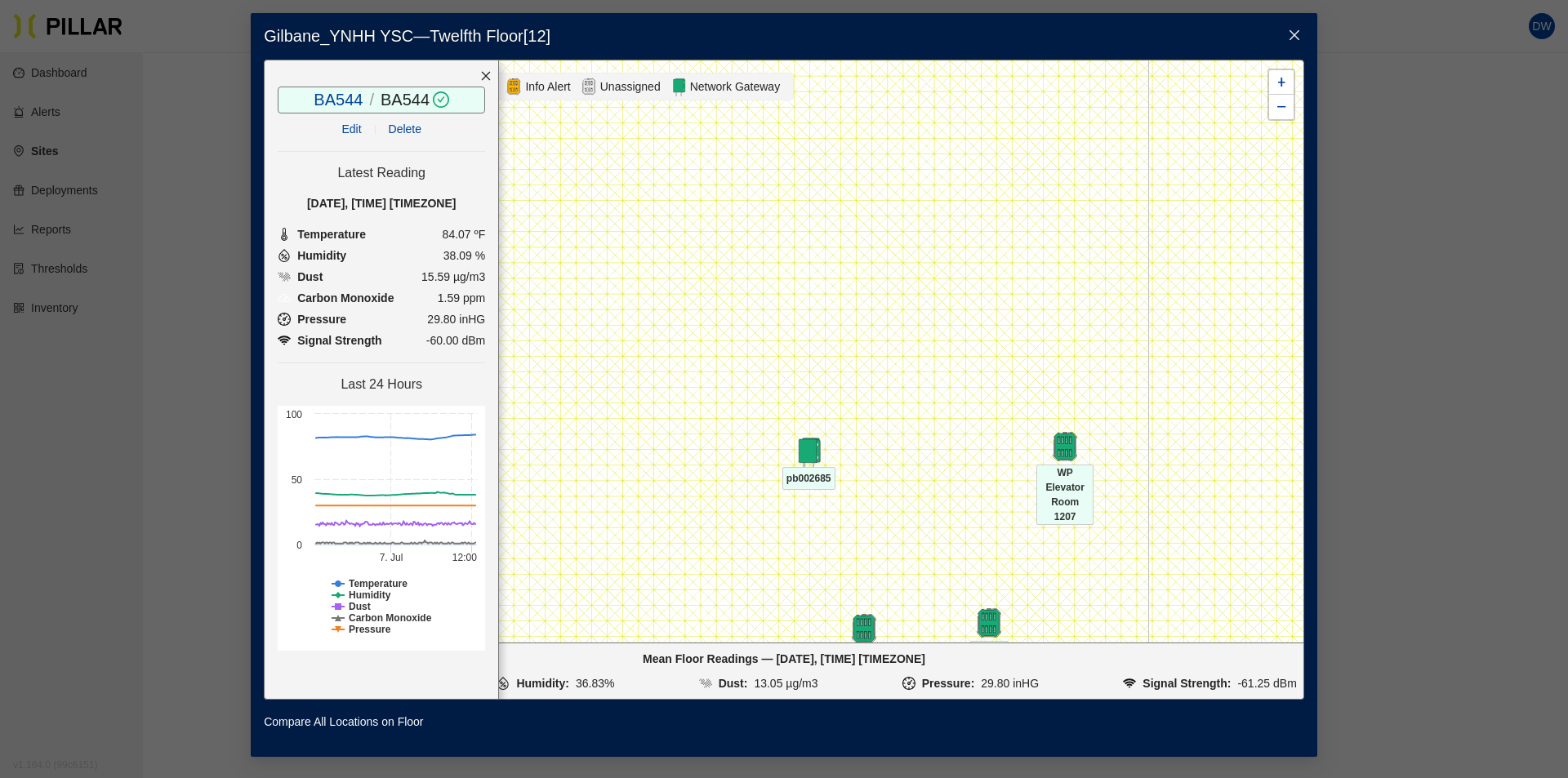 click at bounding box center [1294, 36] 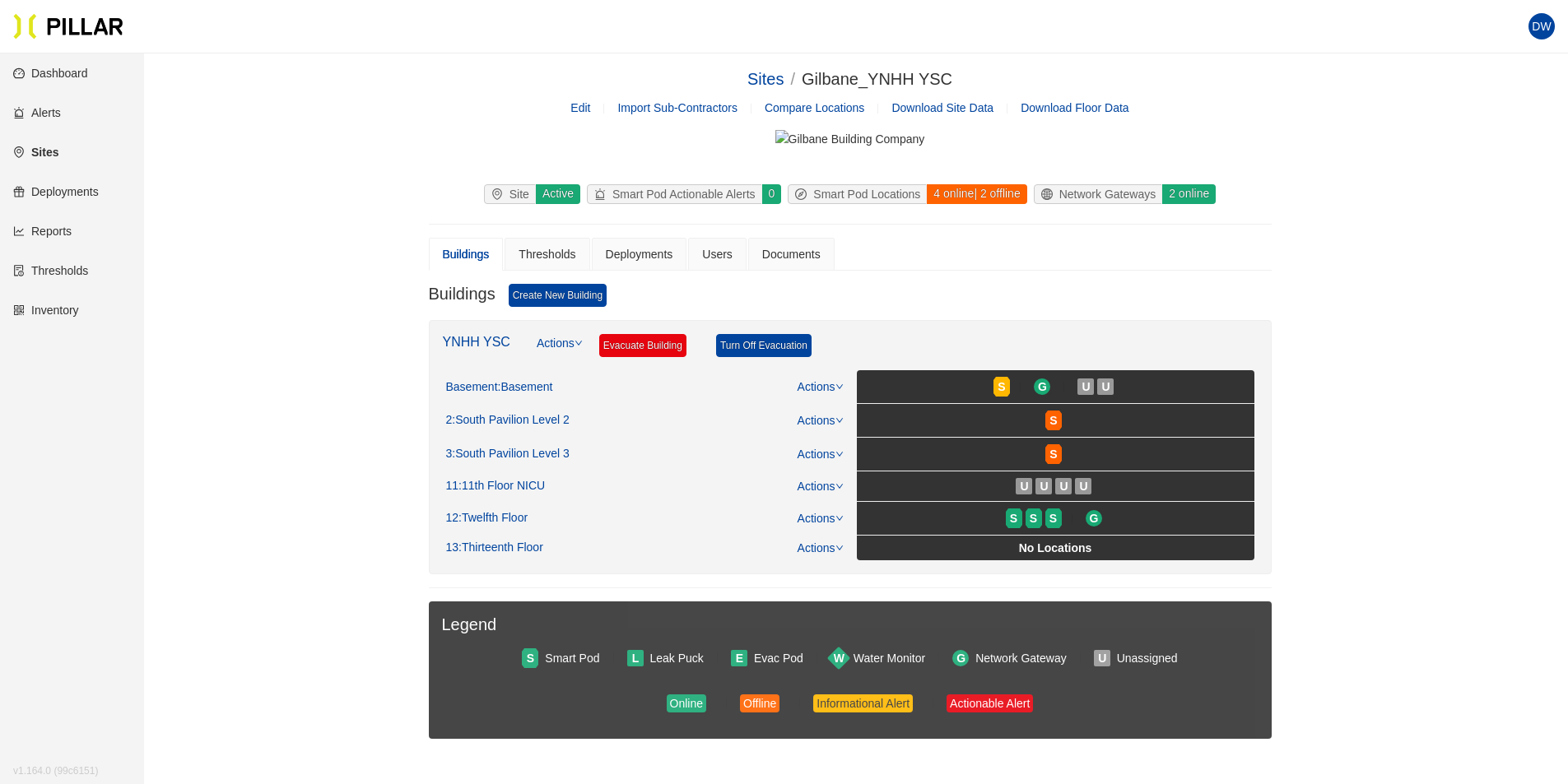 click on "Offline" at bounding box center (760, 703) 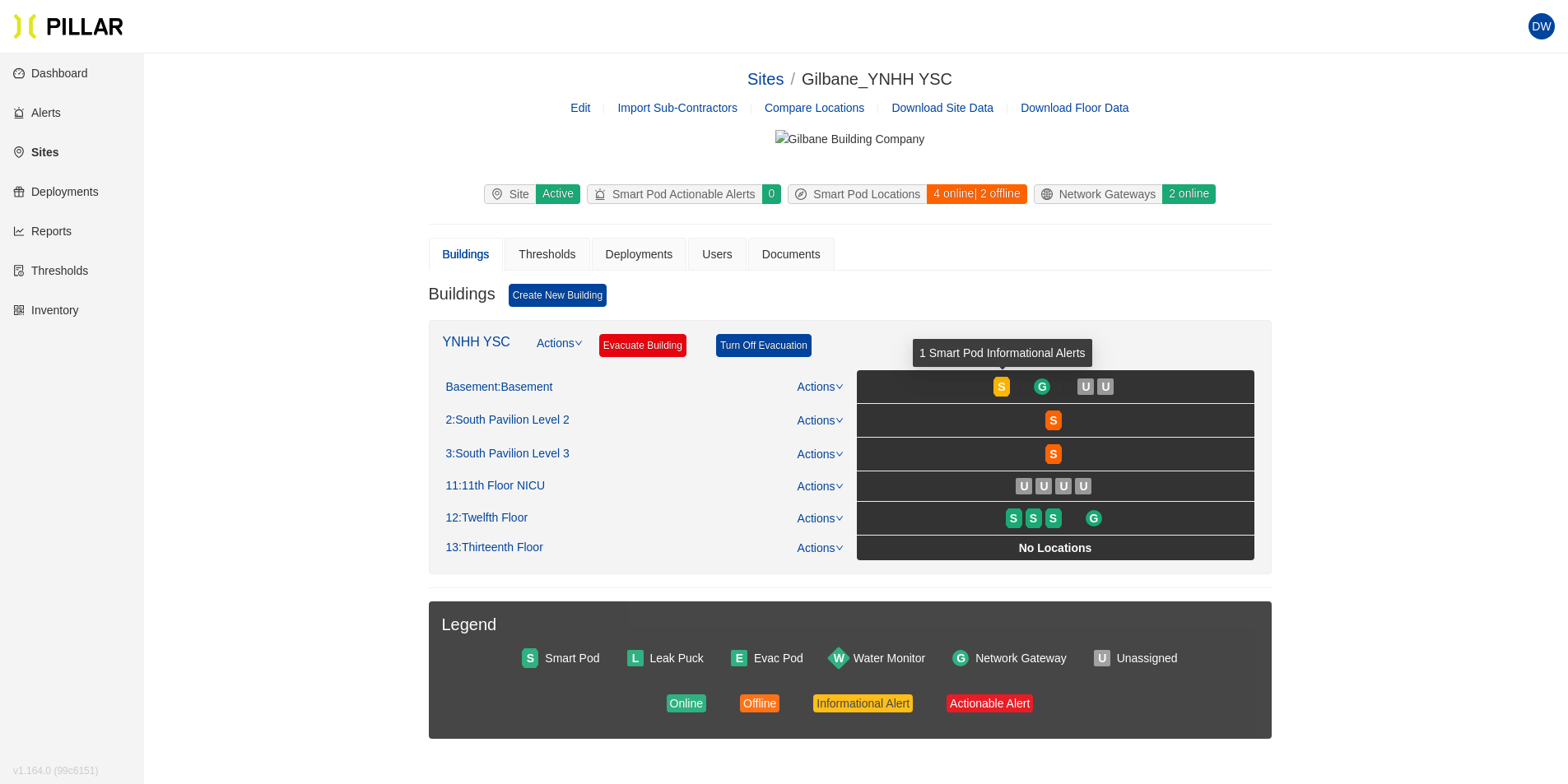 click on "Buildings Create New Building" at bounding box center (850, 302) 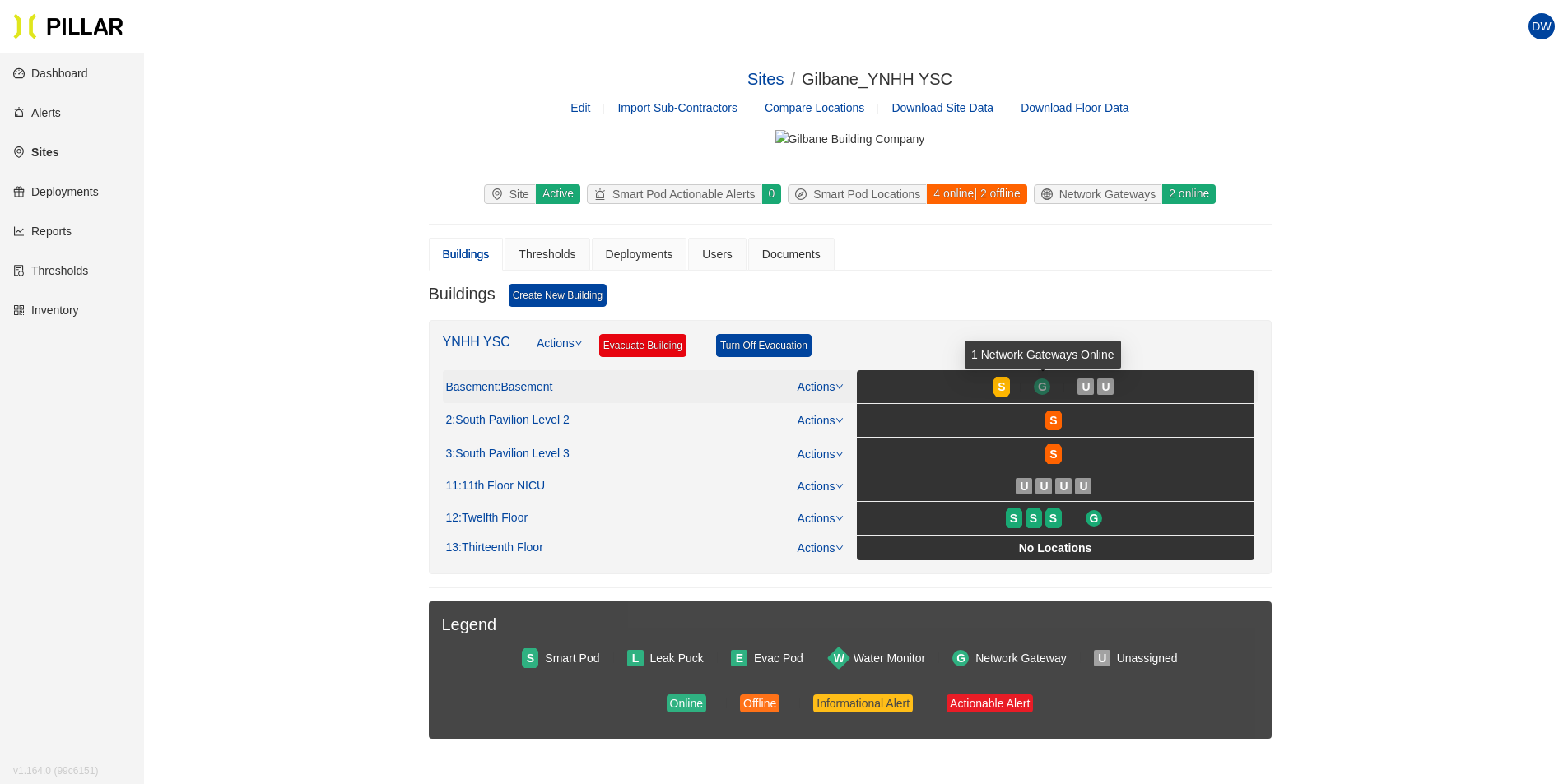 click on "G" at bounding box center [1042, 387] 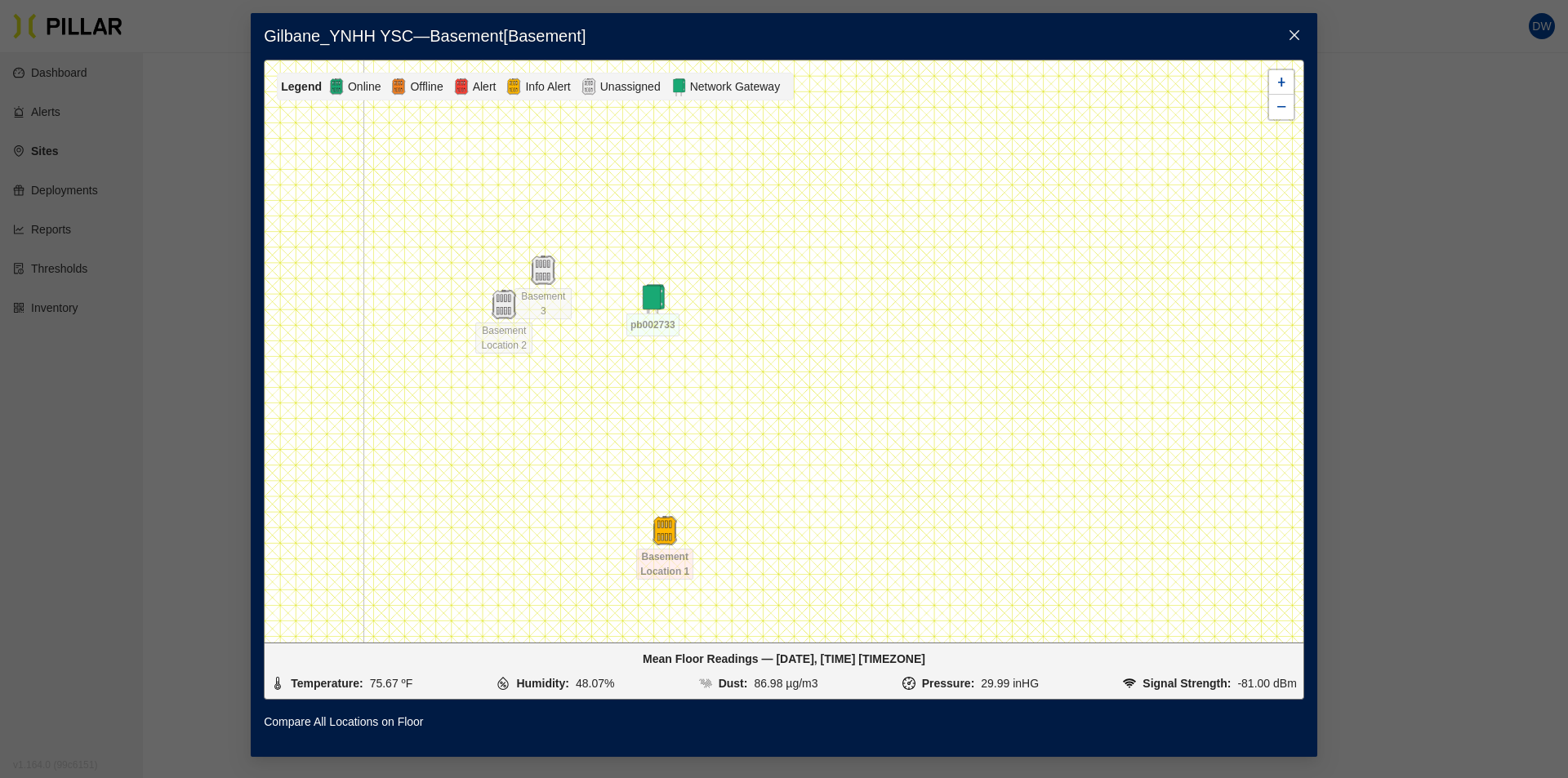 drag, startPoint x: 549, startPoint y: 325, endPoint x: 705, endPoint y: 369, distance: 162.0864 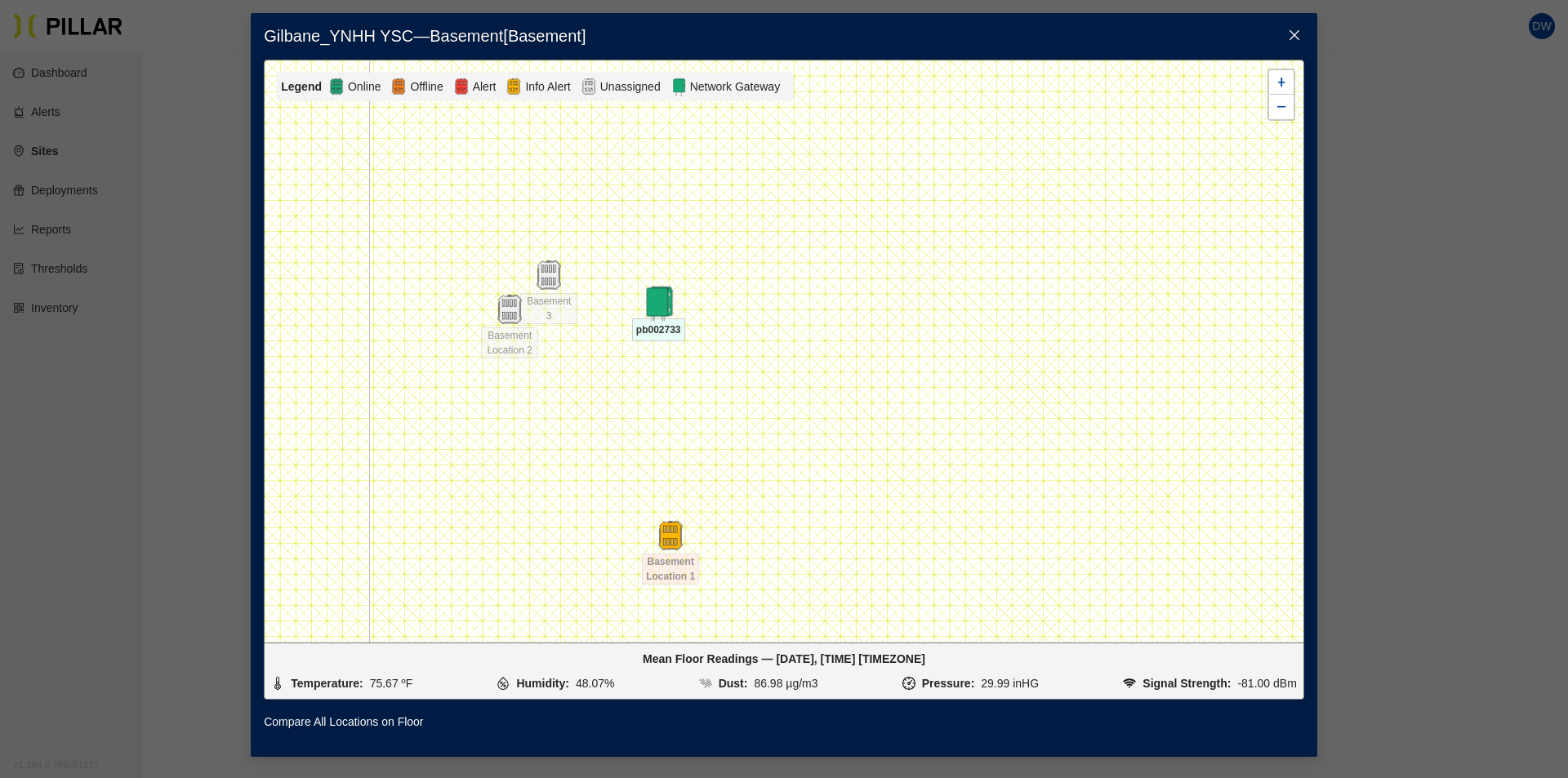 click at bounding box center (549, 275) 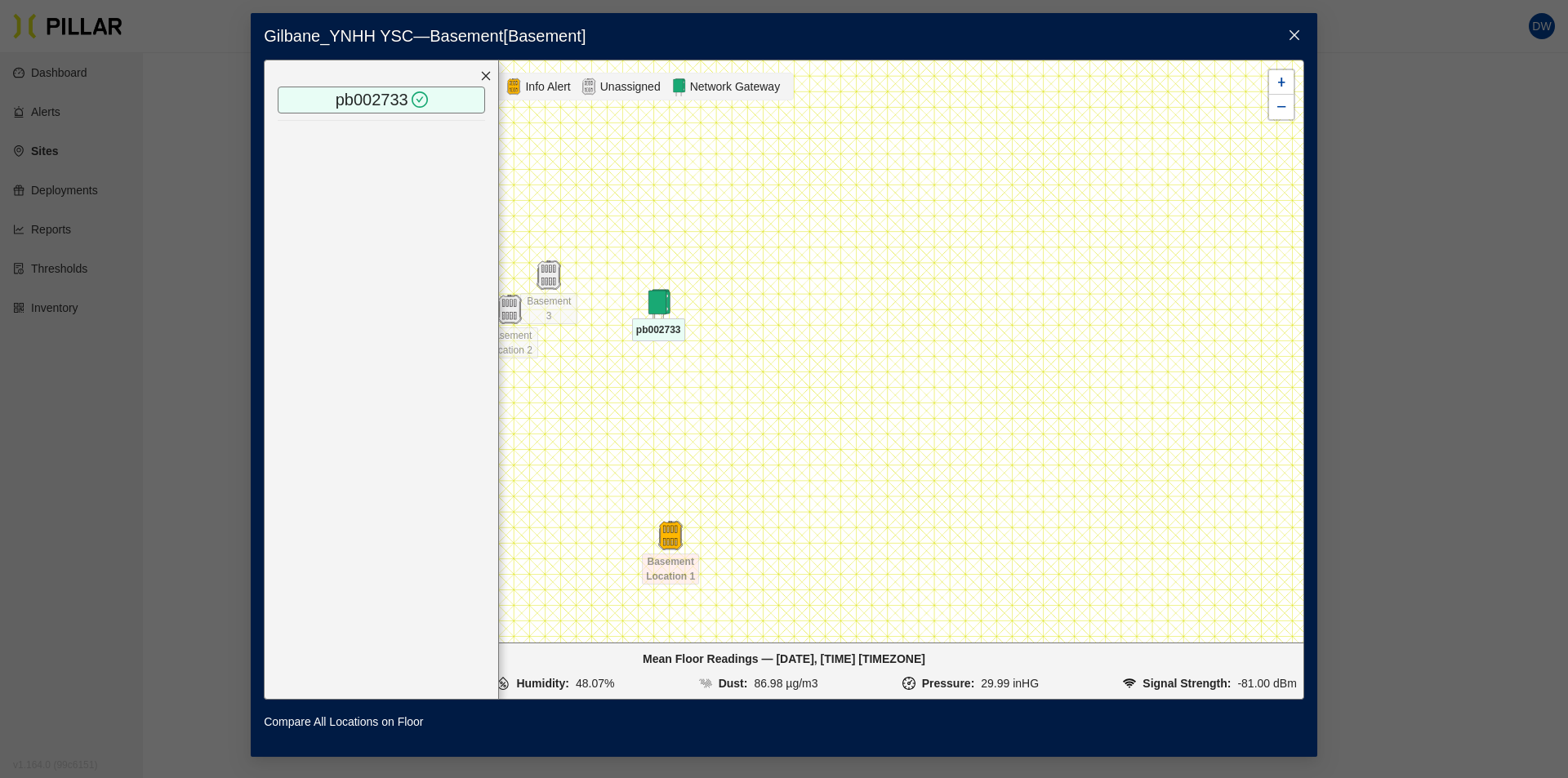 drag, startPoint x: 482, startPoint y: 77, endPoint x: 473, endPoint y: 67, distance: 13.45362 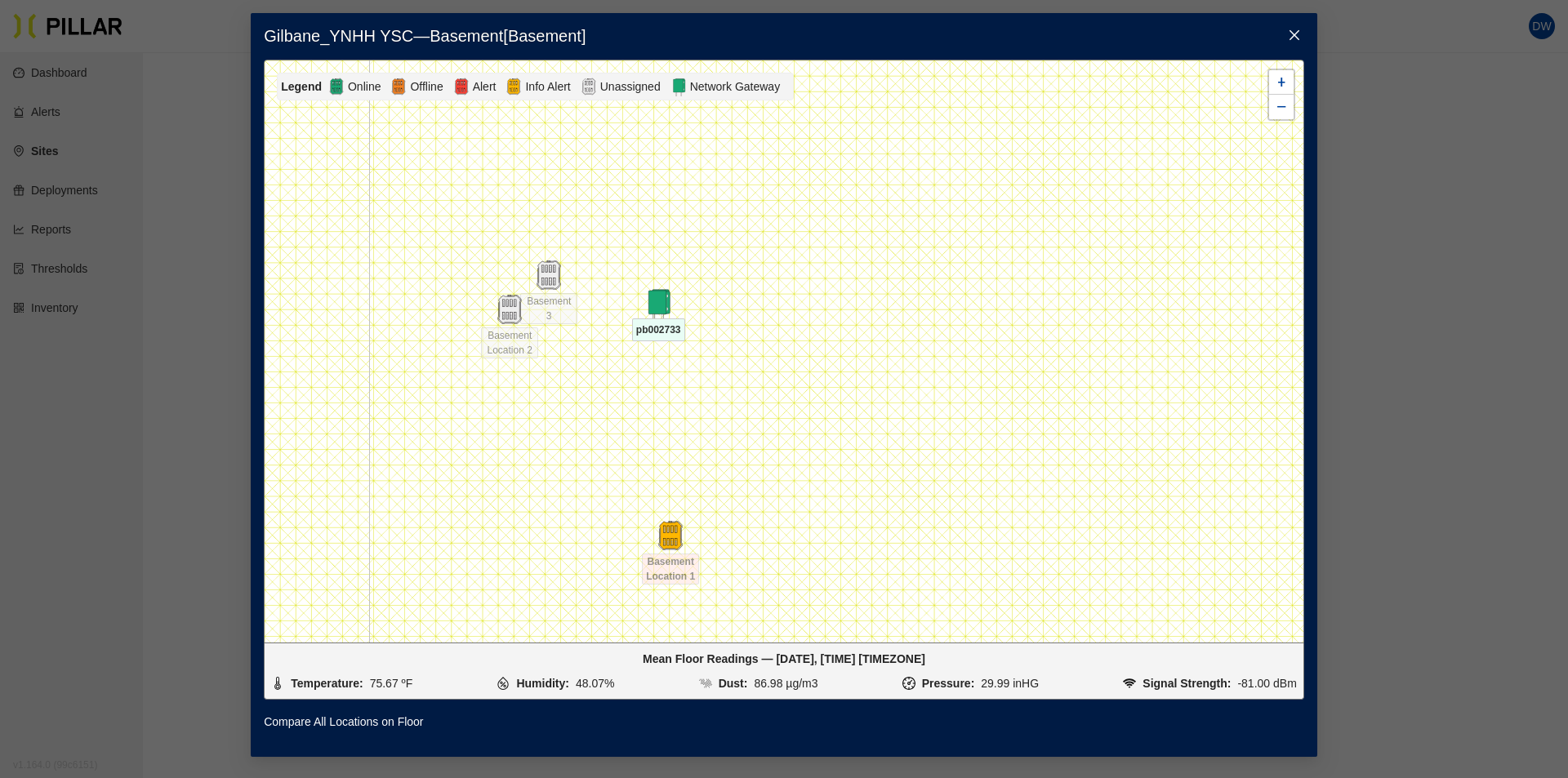 click at bounding box center (1294, 35) 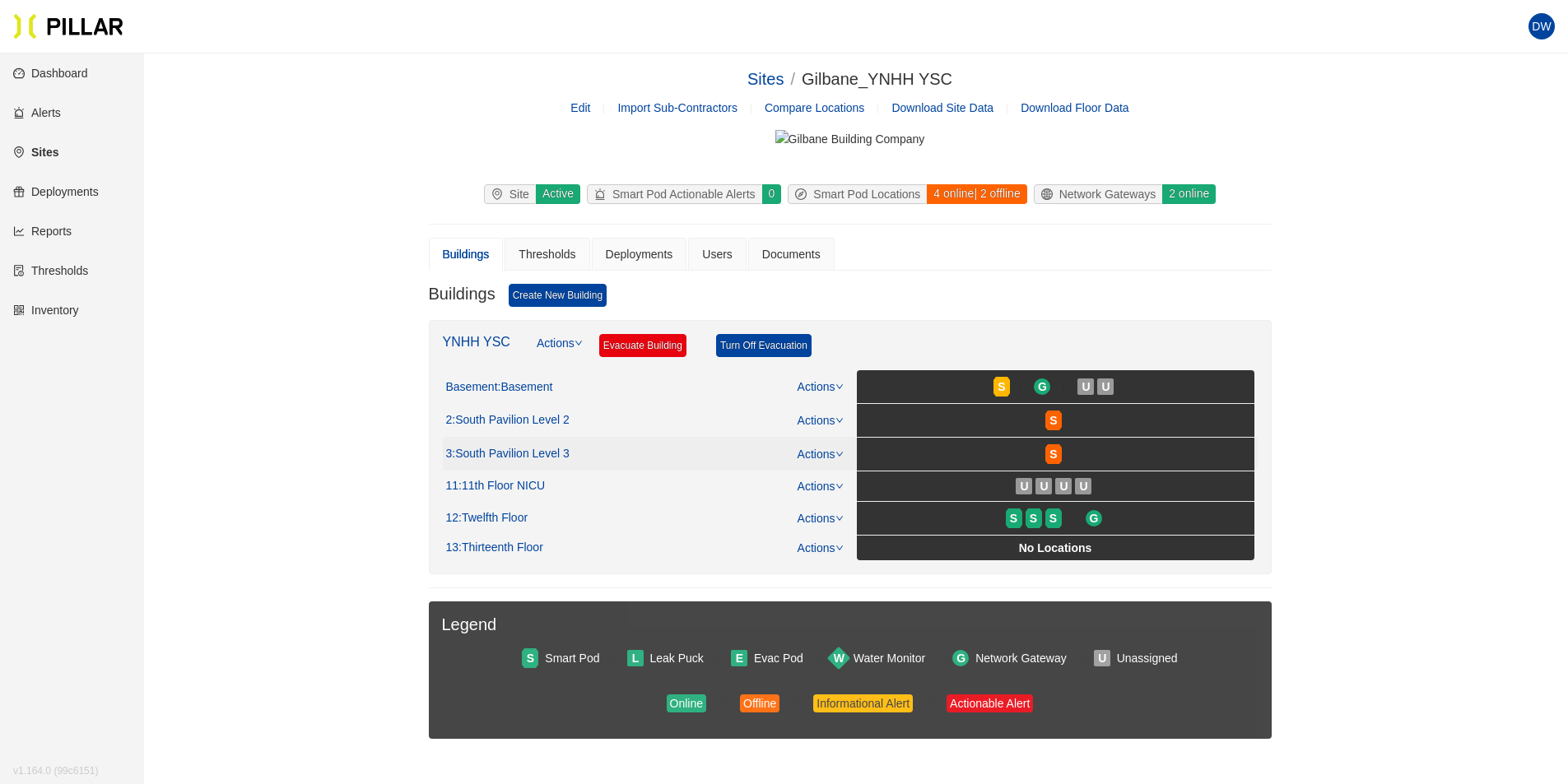 click on ":  South Pavilion Level 3" at bounding box center (525, 387) 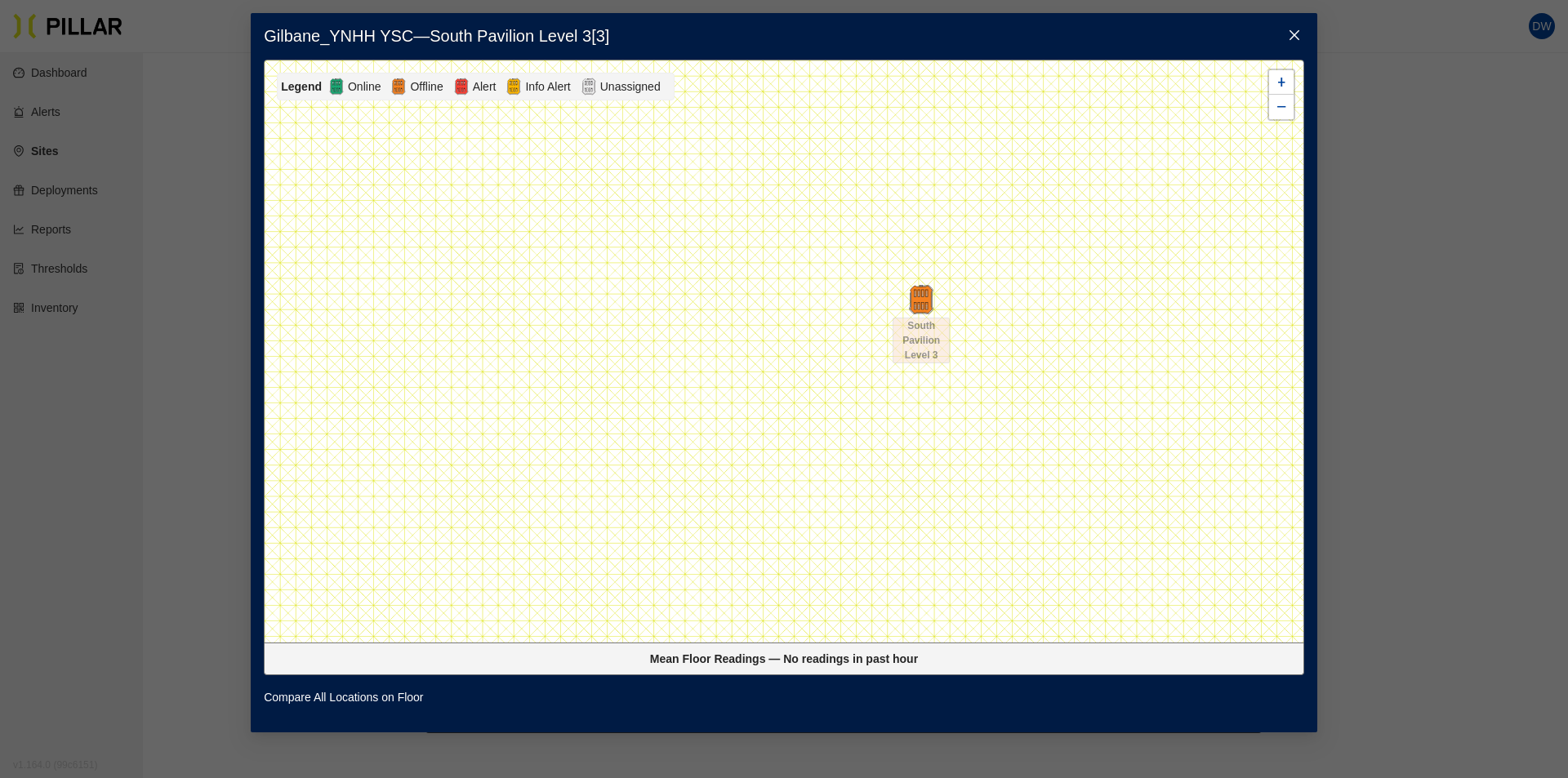 click at bounding box center (1294, 35) 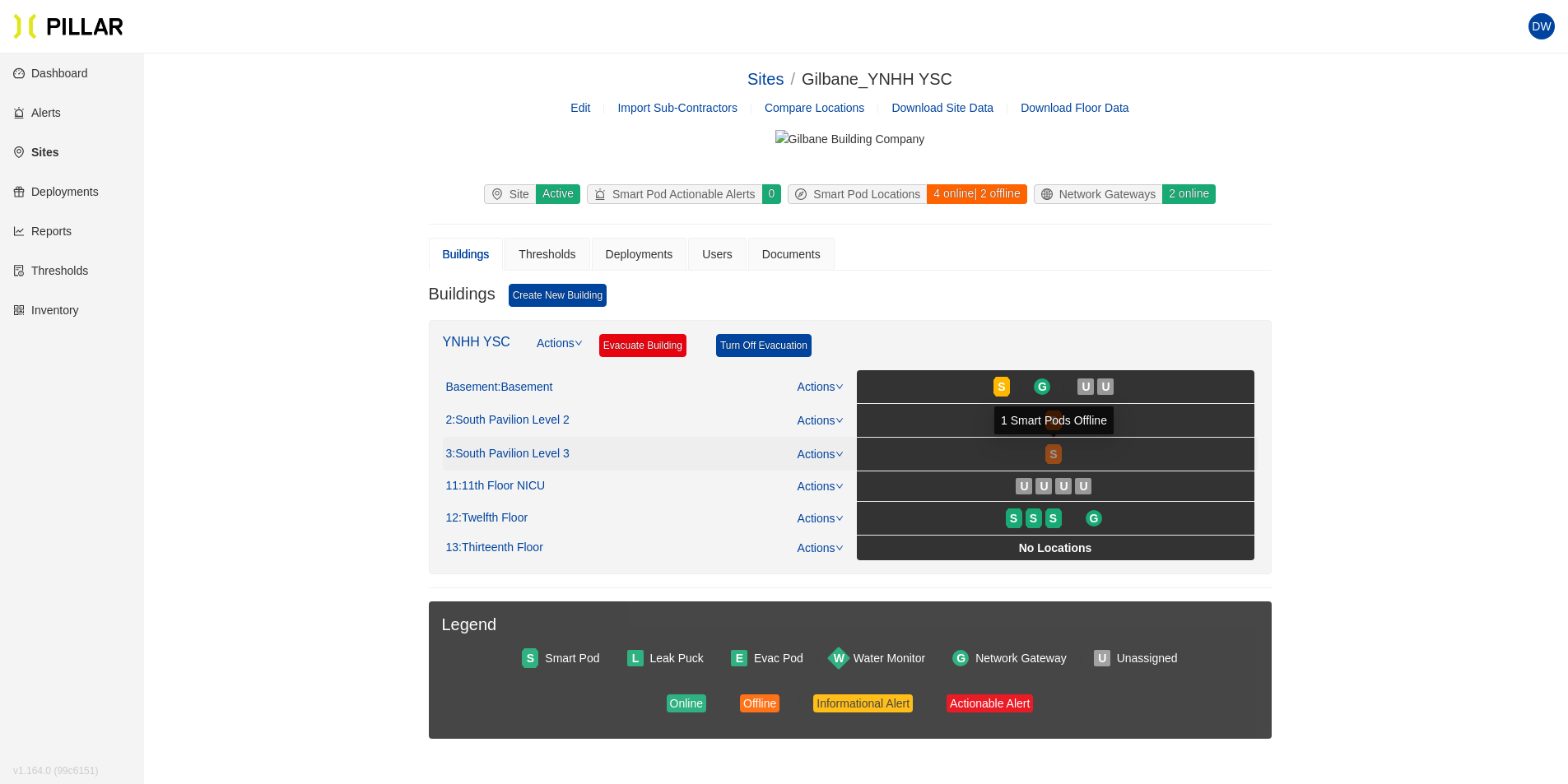 click on "S" at bounding box center (1053, 454) 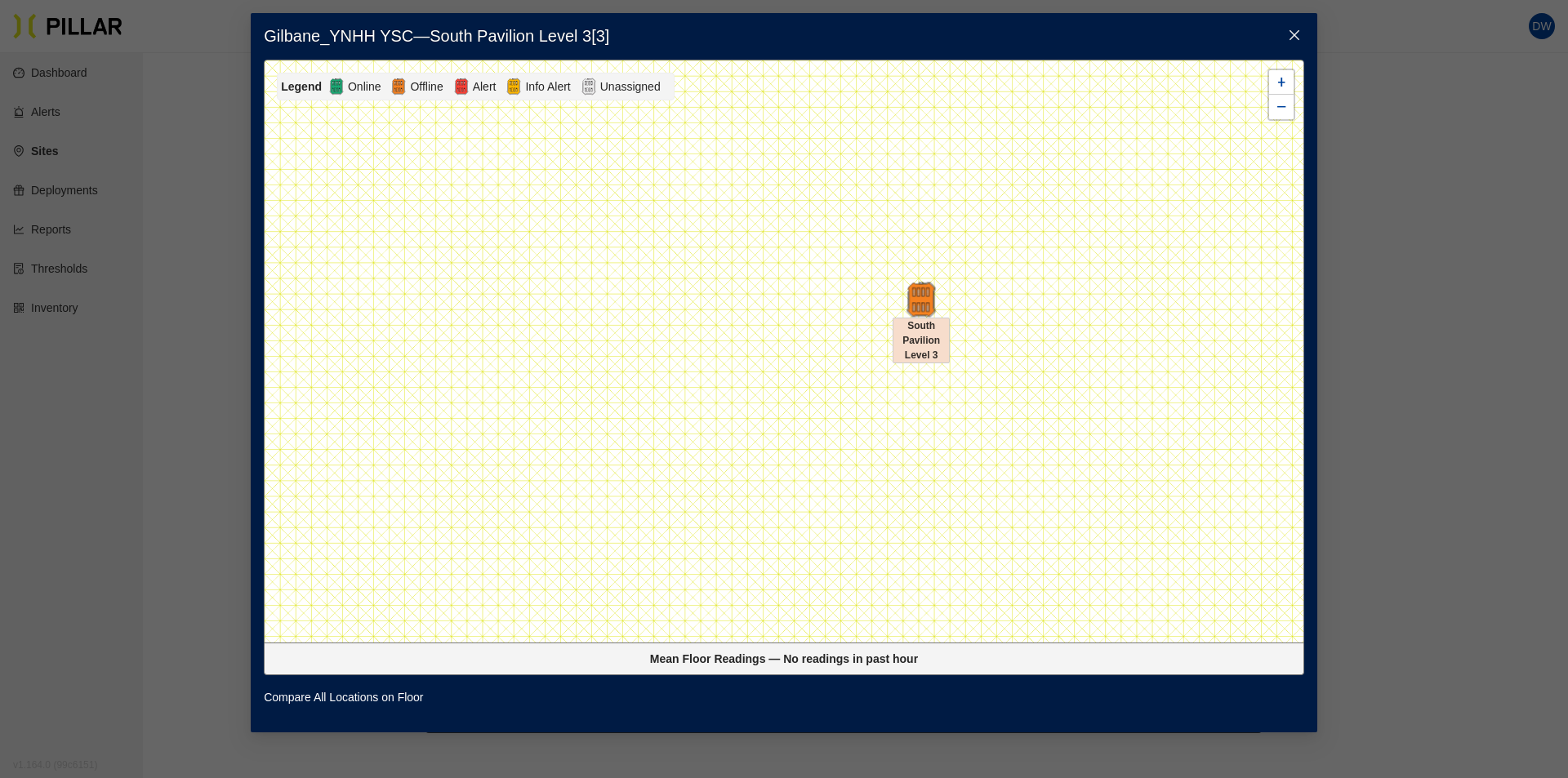 click at bounding box center [921, 299] 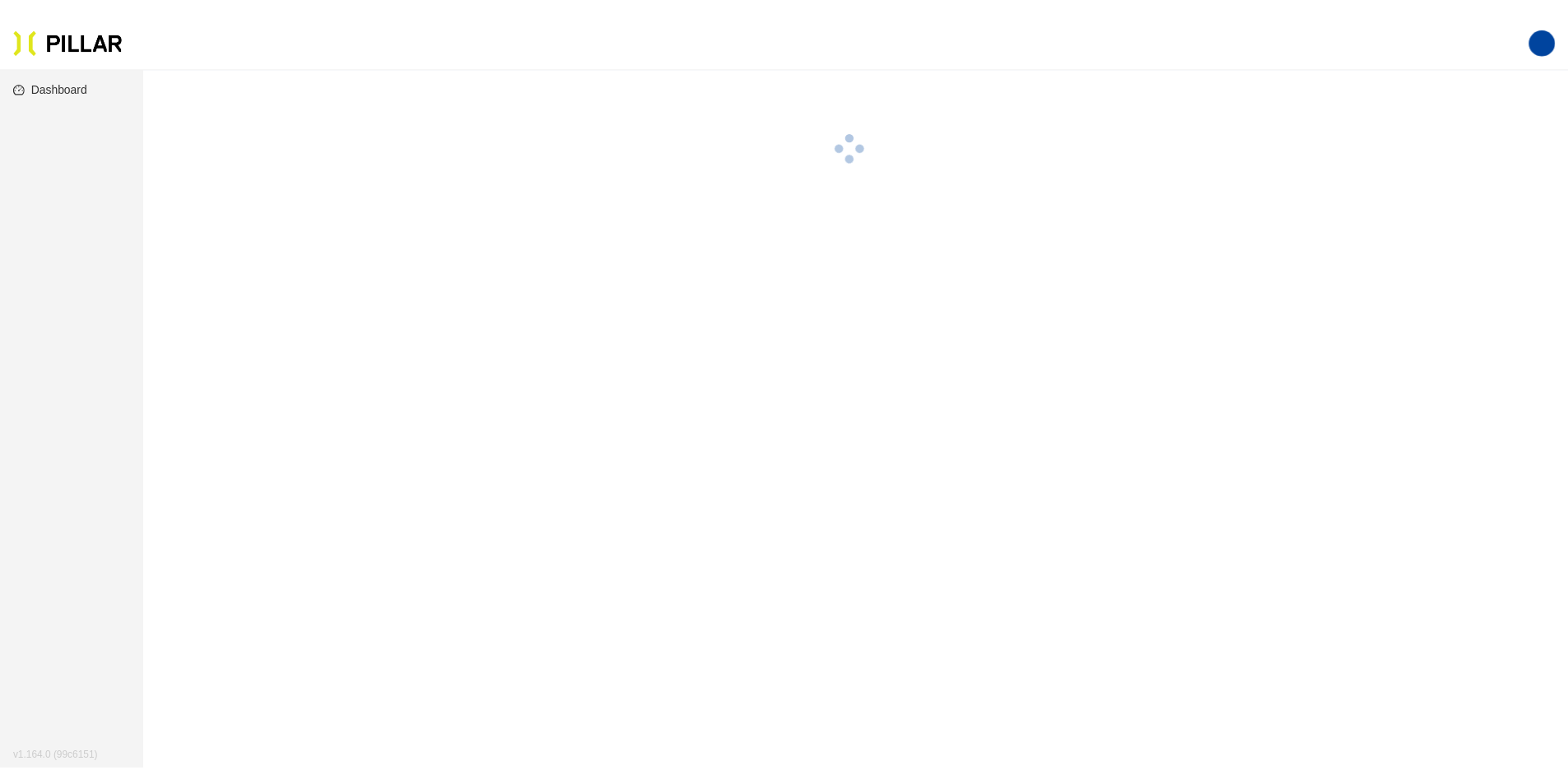 scroll, scrollTop: 0, scrollLeft: 0, axis: both 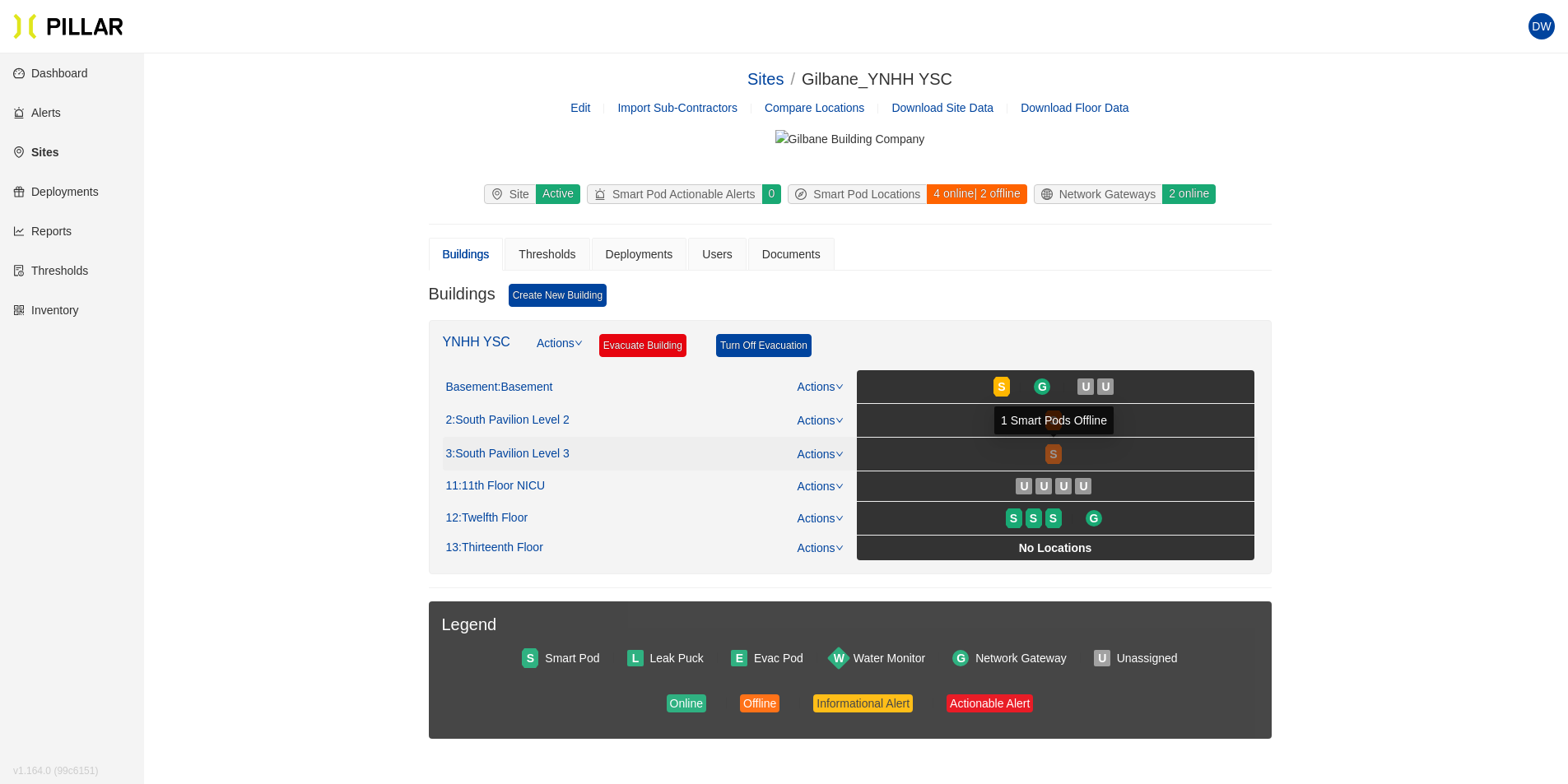 click on "S" at bounding box center [1053, 454] 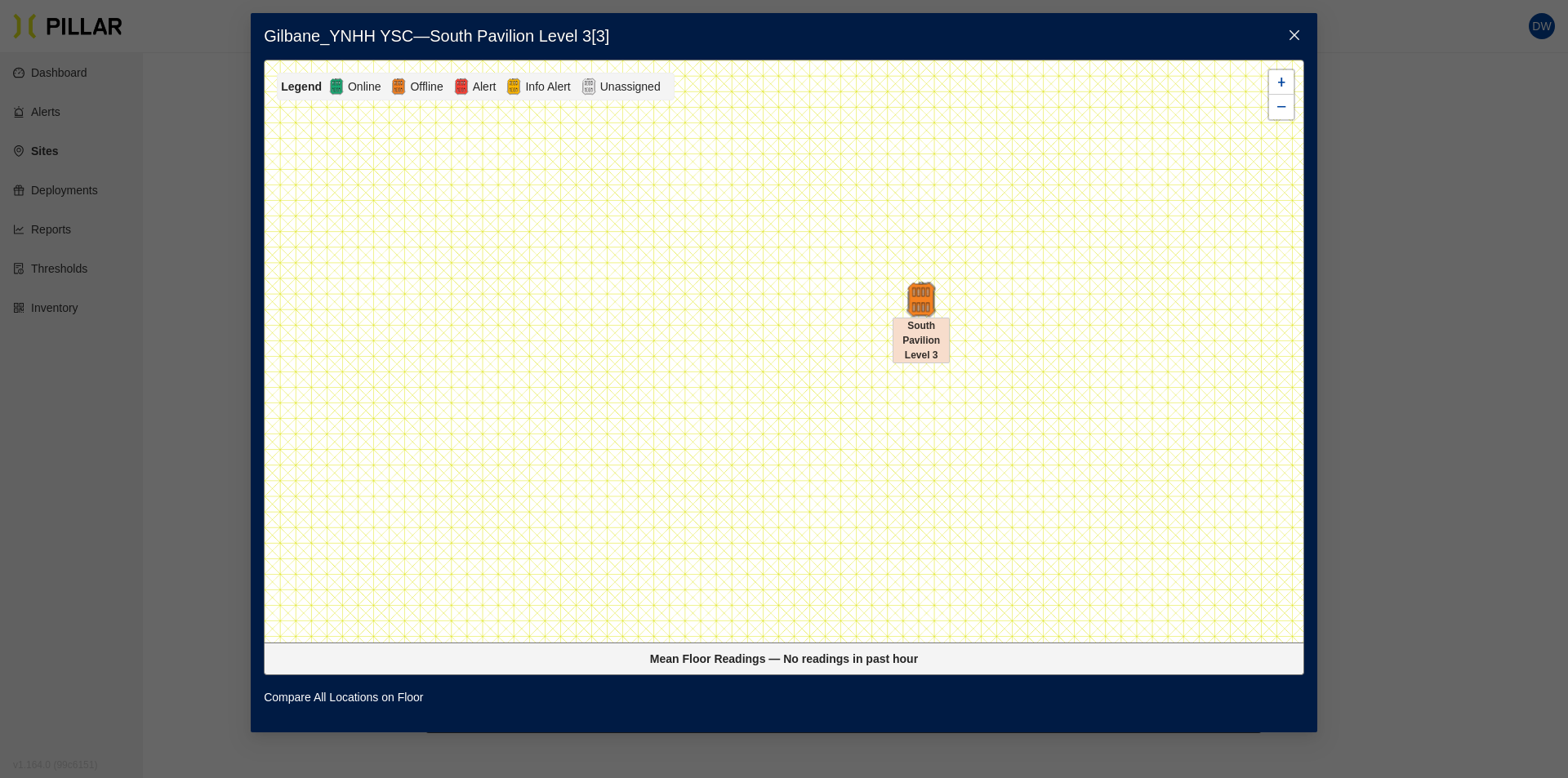 click at bounding box center [921, 299] 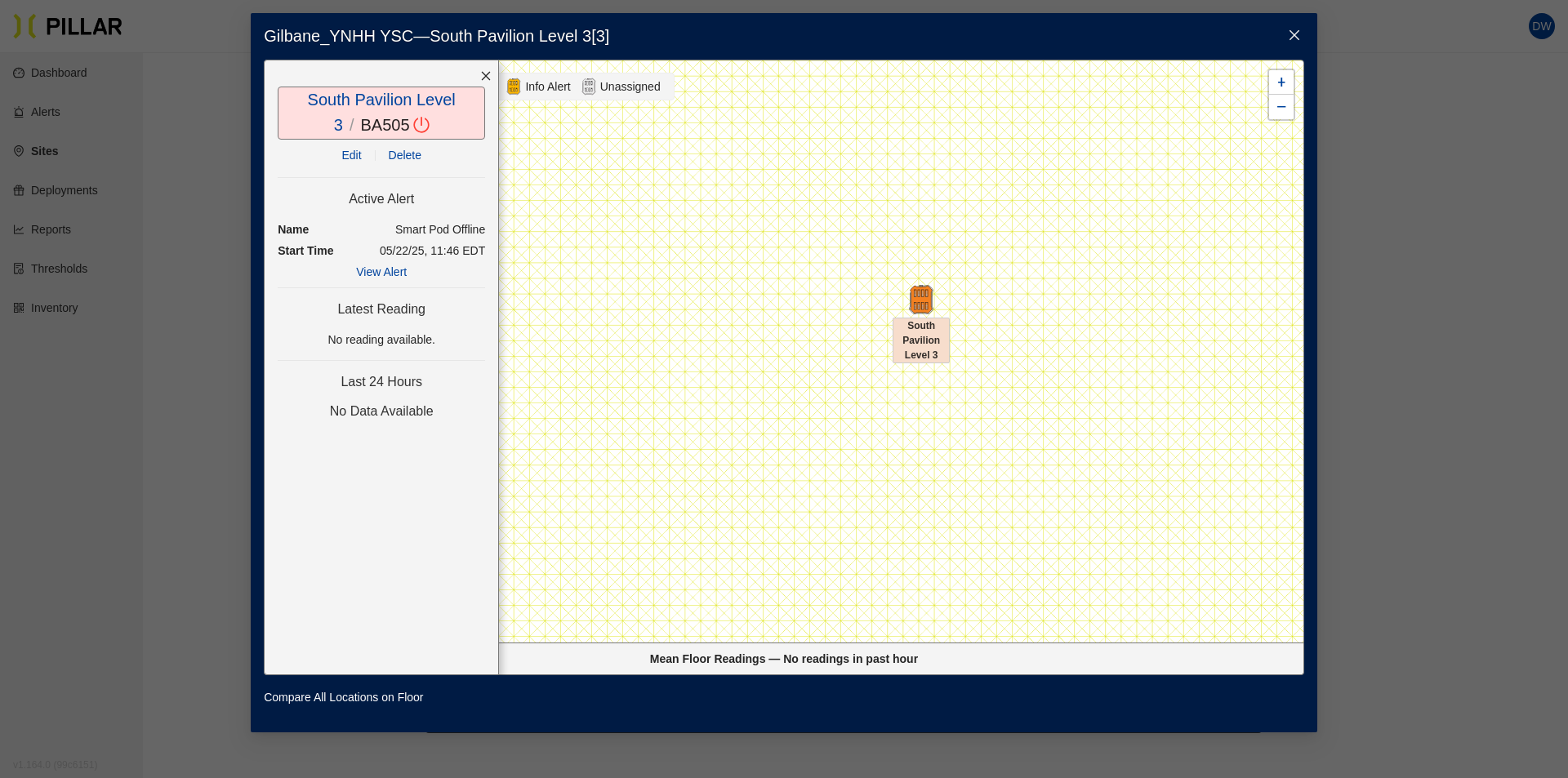 click on "View Alert" at bounding box center [381, 272] 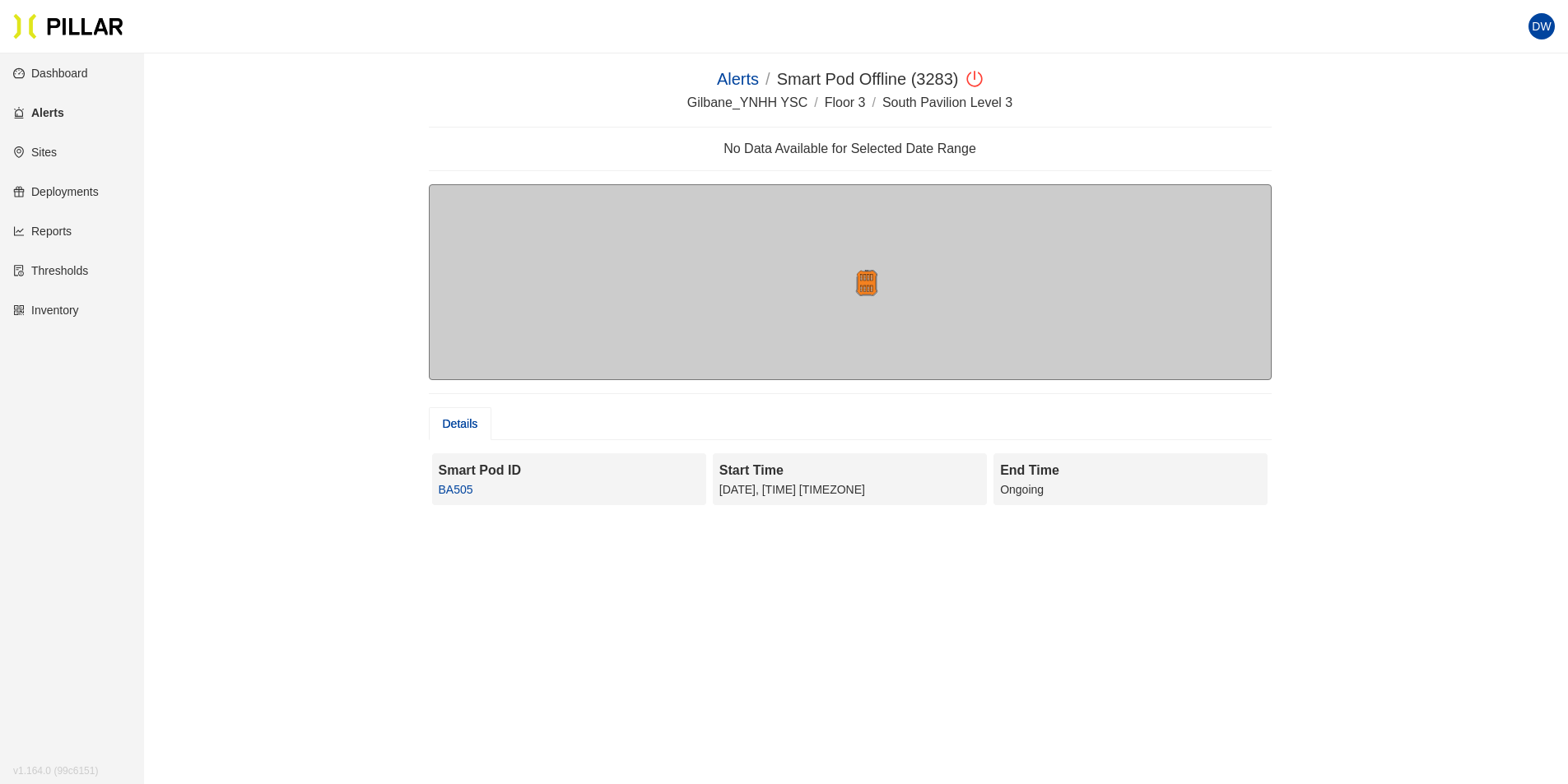 click on "Smart Pod ID" at bounding box center (569, 470) 